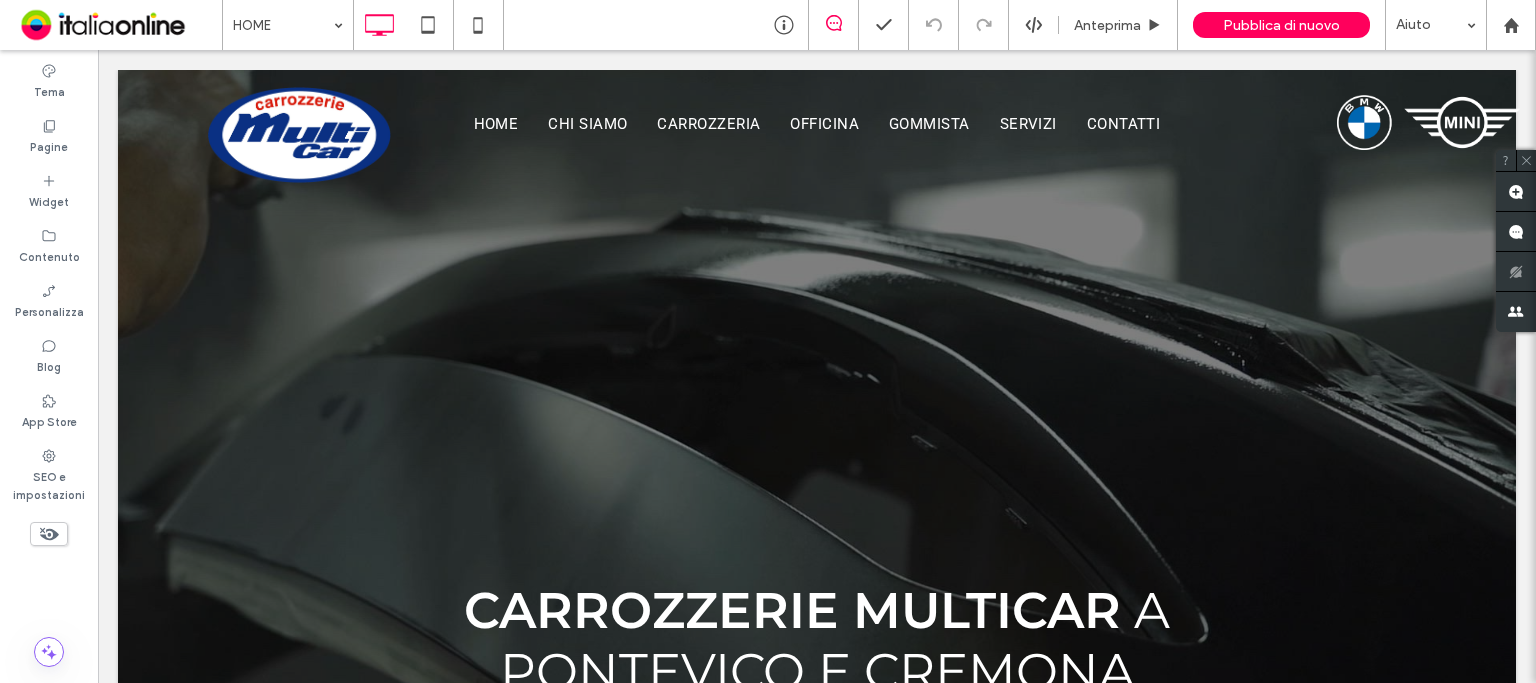 scroll, scrollTop: 0, scrollLeft: 0, axis: both 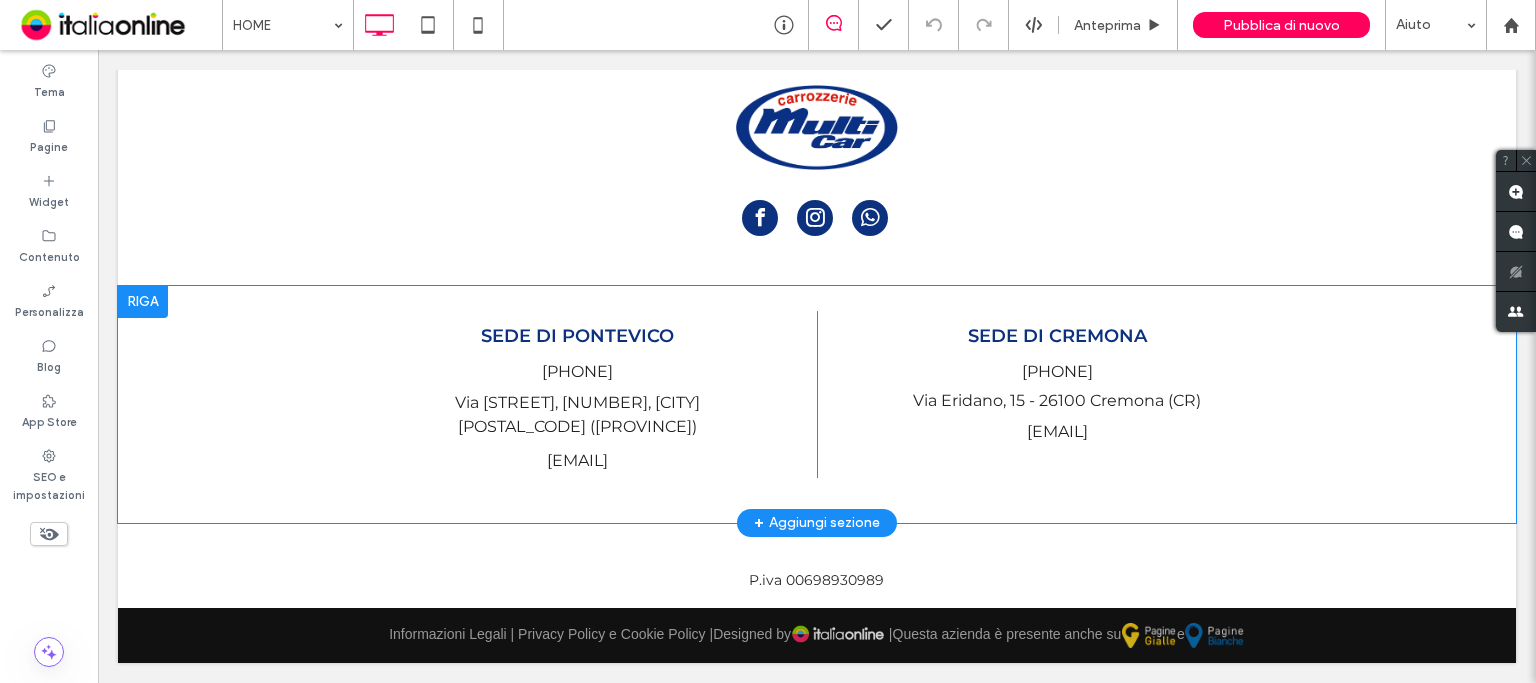 drag, startPoint x: 317, startPoint y: 451, endPoint x: 757, endPoint y: 468, distance: 440.32828 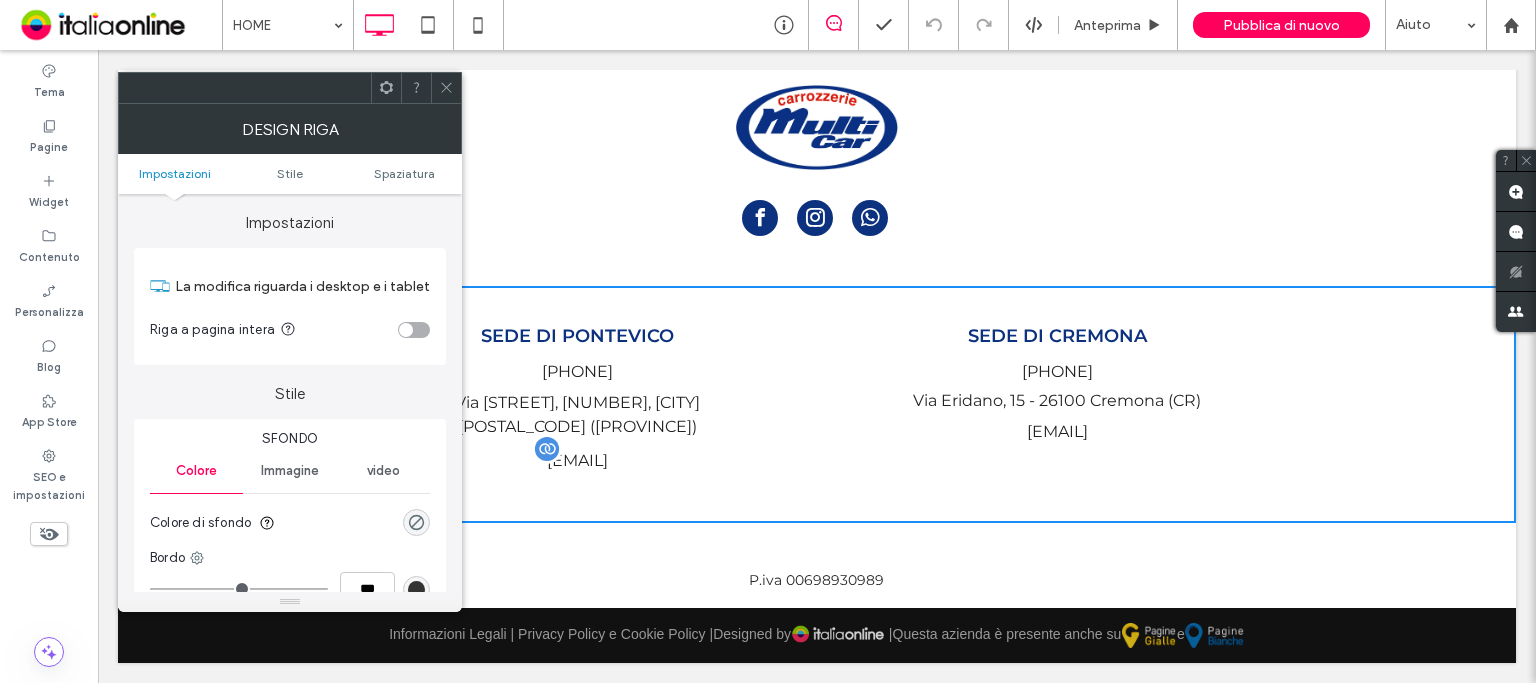 click on "amministrazione@carrozzeriemulticar.it" at bounding box center (577, 459) 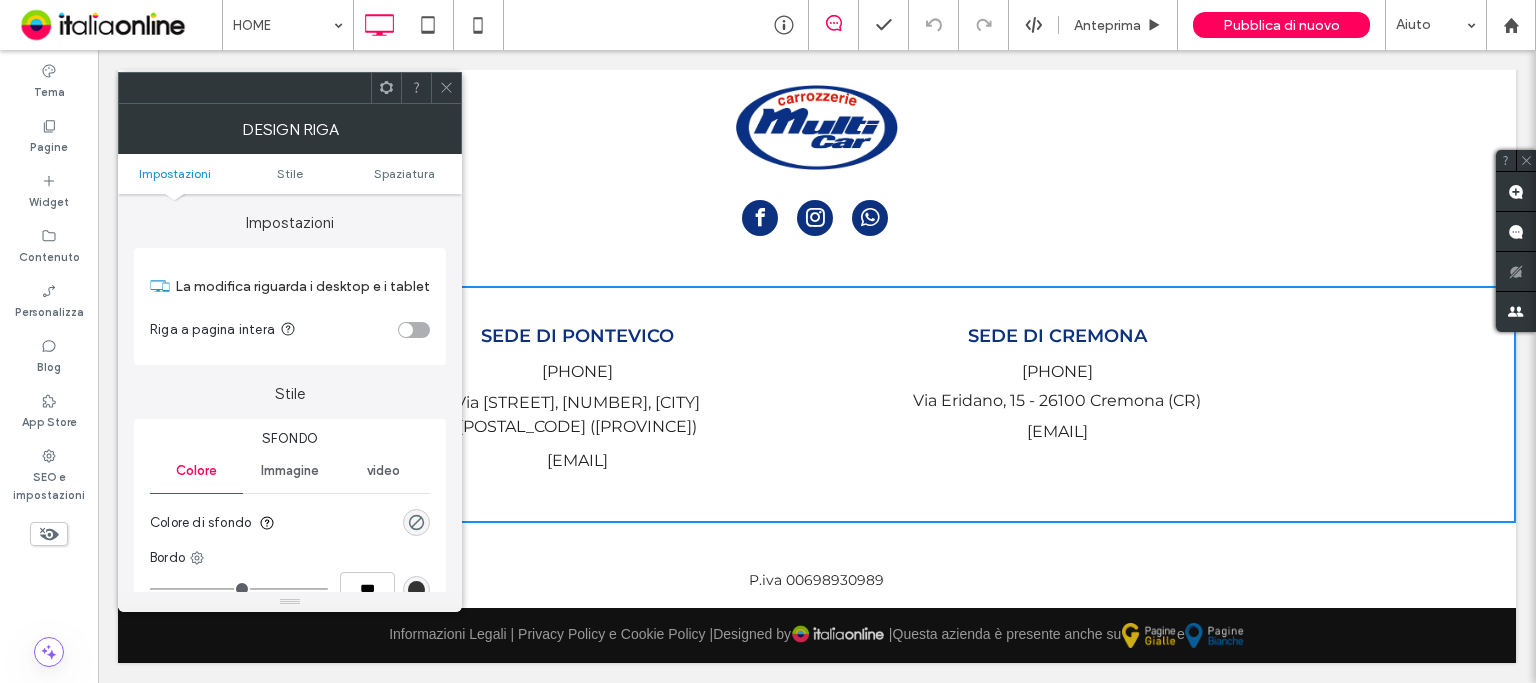 click 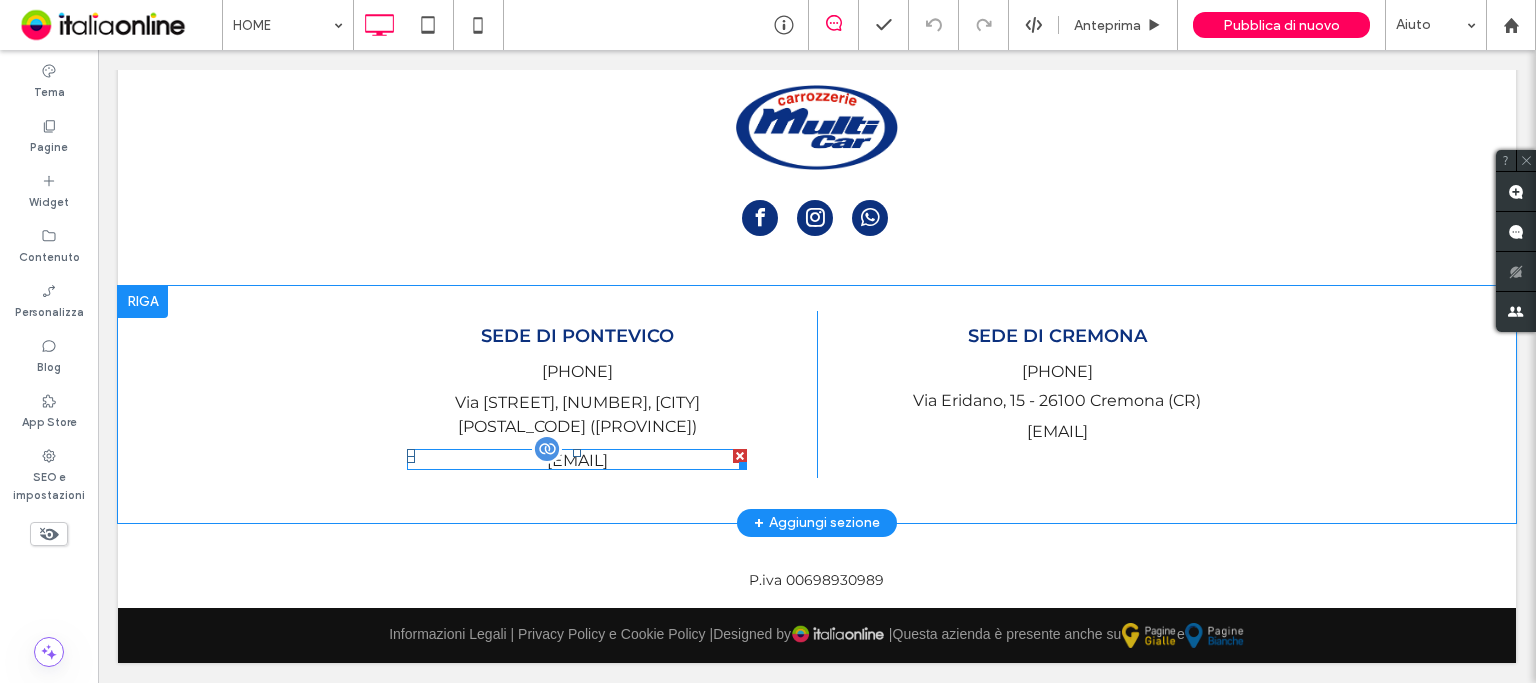 click at bounding box center (739, 462) 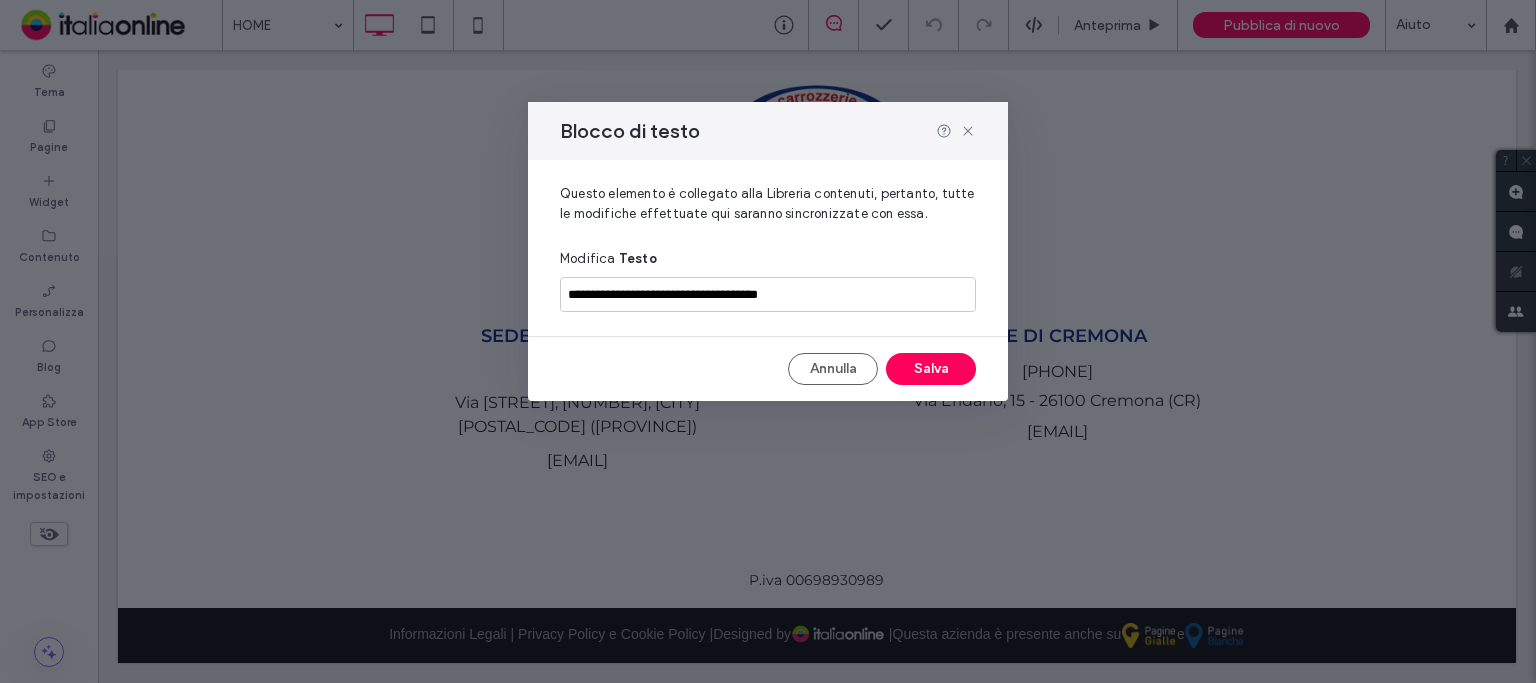 drag, startPoint x: 631, startPoint y: 412, endPoint x: 671, endPoint y: 465, distance: 66.4003 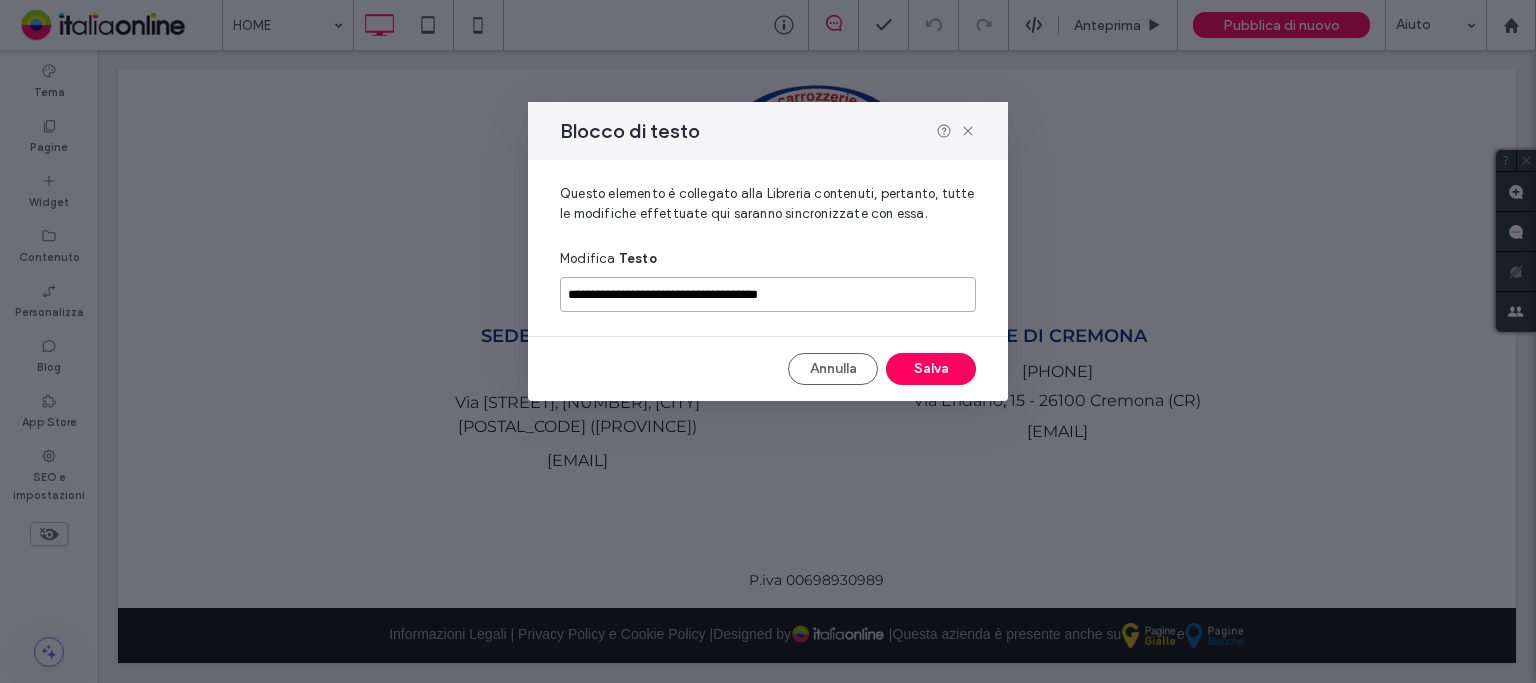 drag, startPoint x: 831, startPoint y: 293, endPoint x: 508, endPoint y: 294, distance: 323.00156 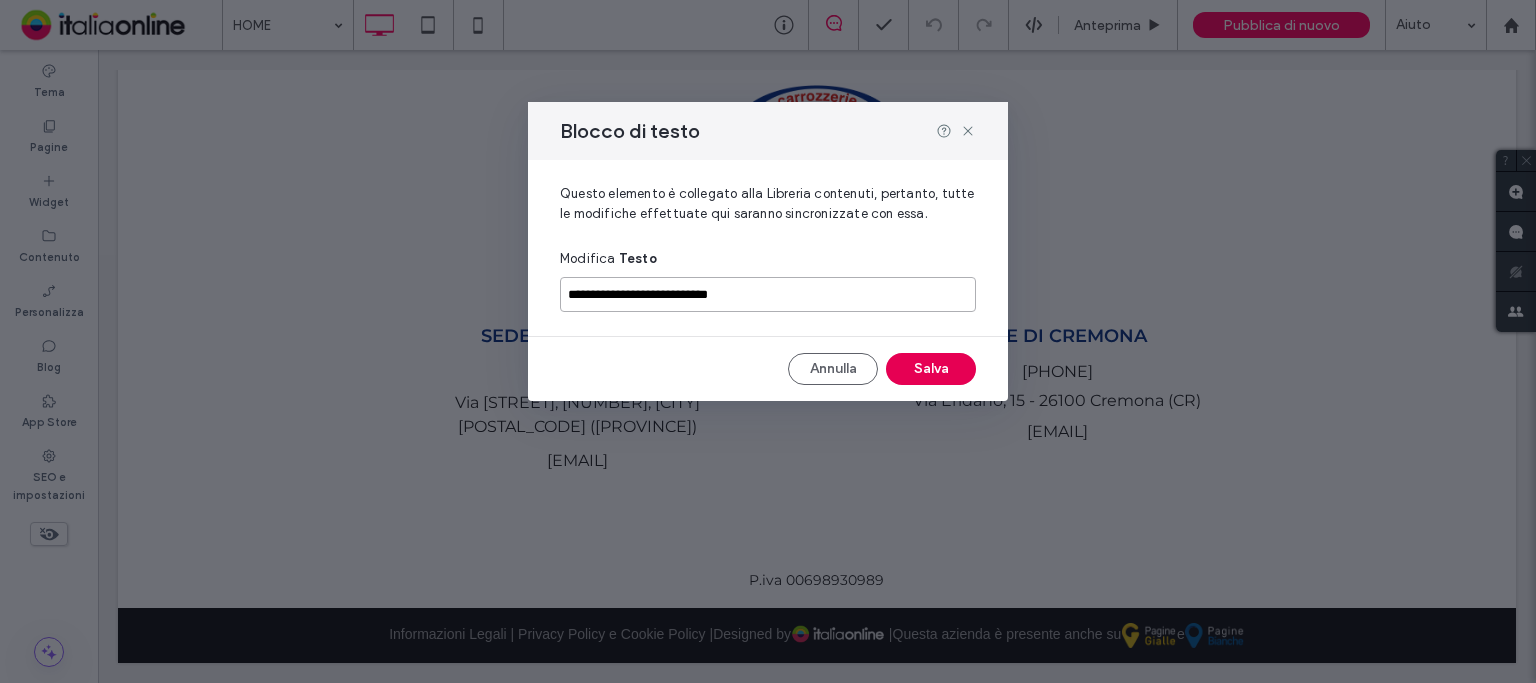 type on "**********" 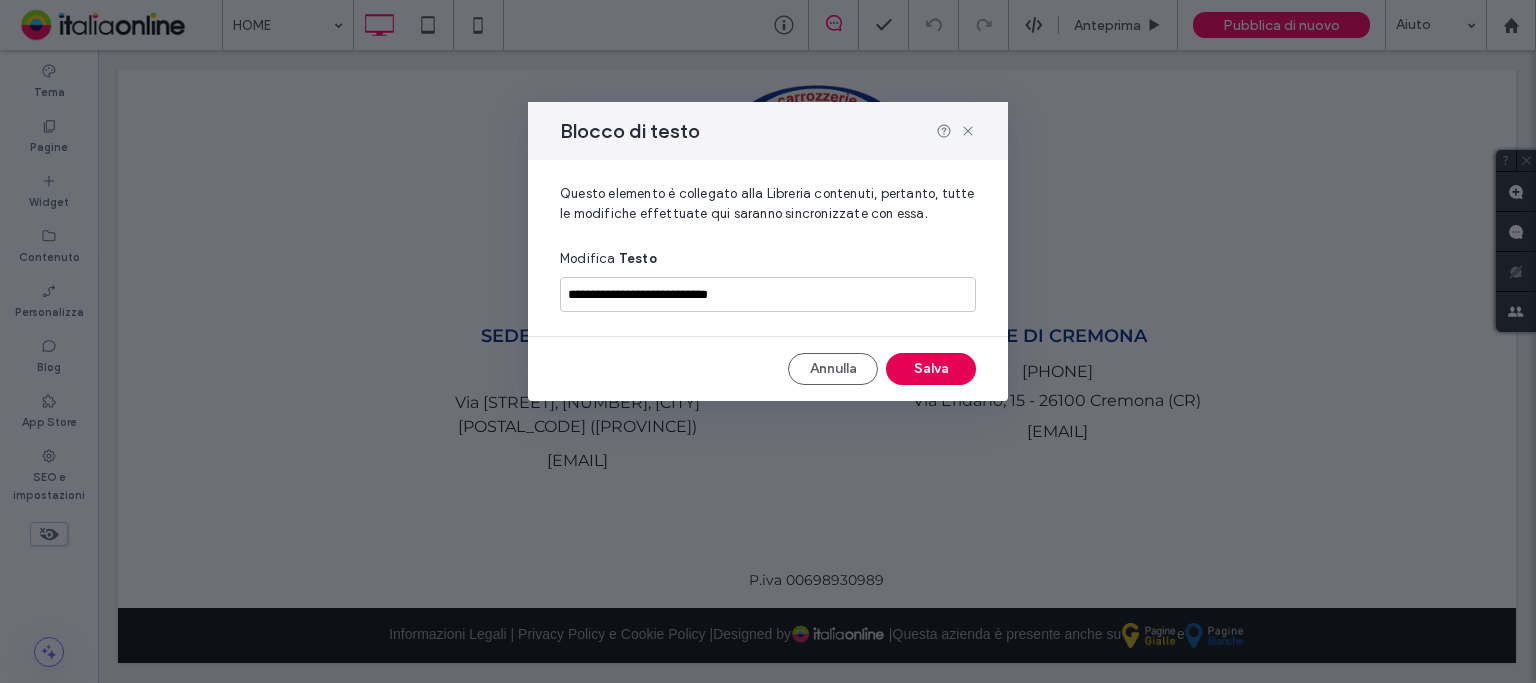 click on "Salva" at bounding box center [931, 369] 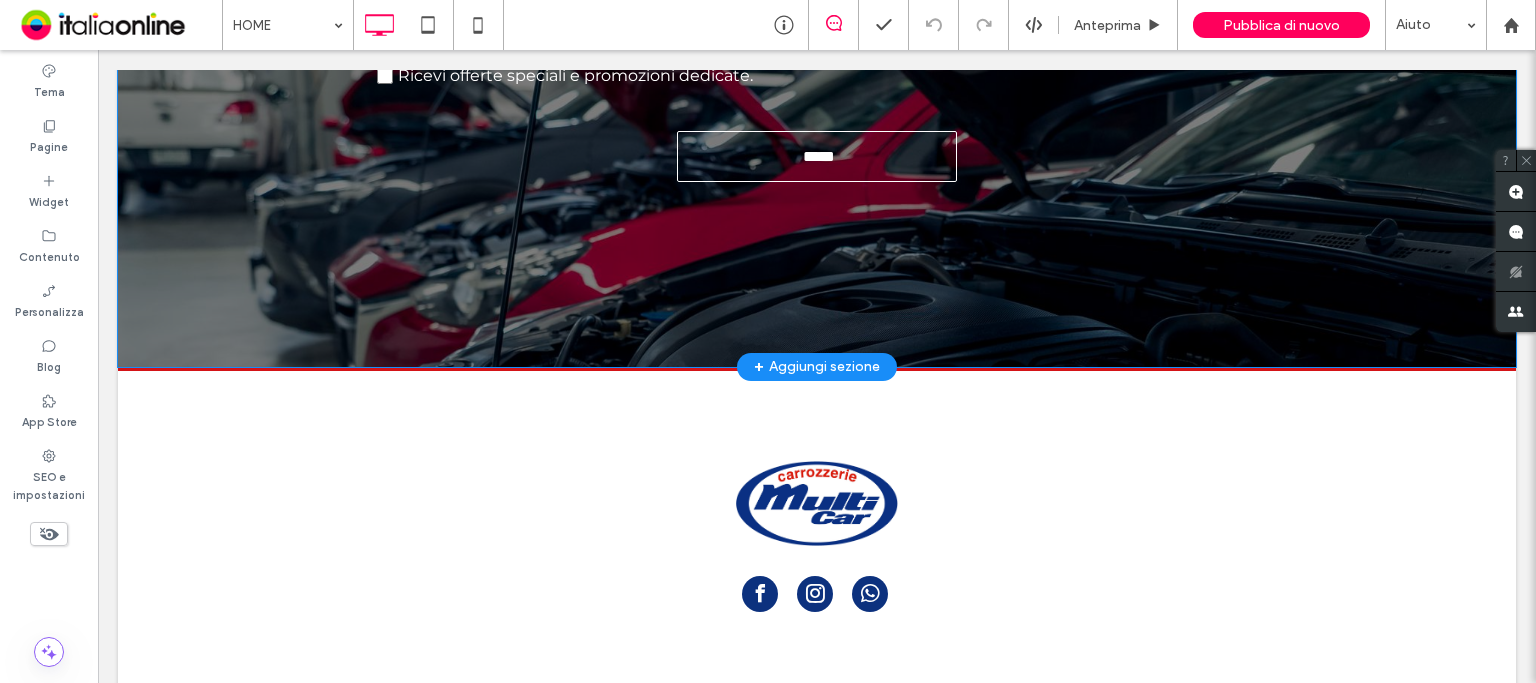 scroll, scrollTop: 3281, scrollLeft: 0, axis: vertical 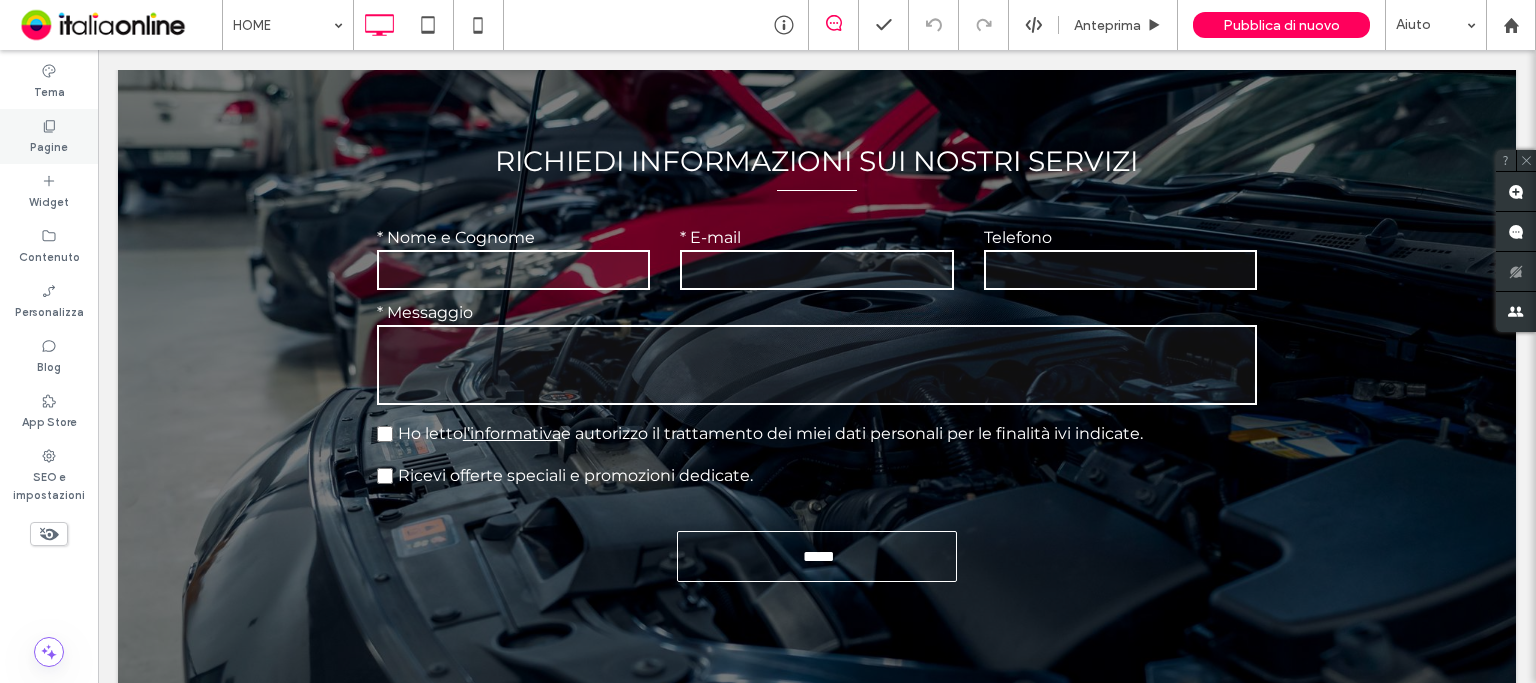 drag, startPoint x: 285, startPoint y: 365, endPoint x: 53, endPoint y: 138, distance: 324.58127 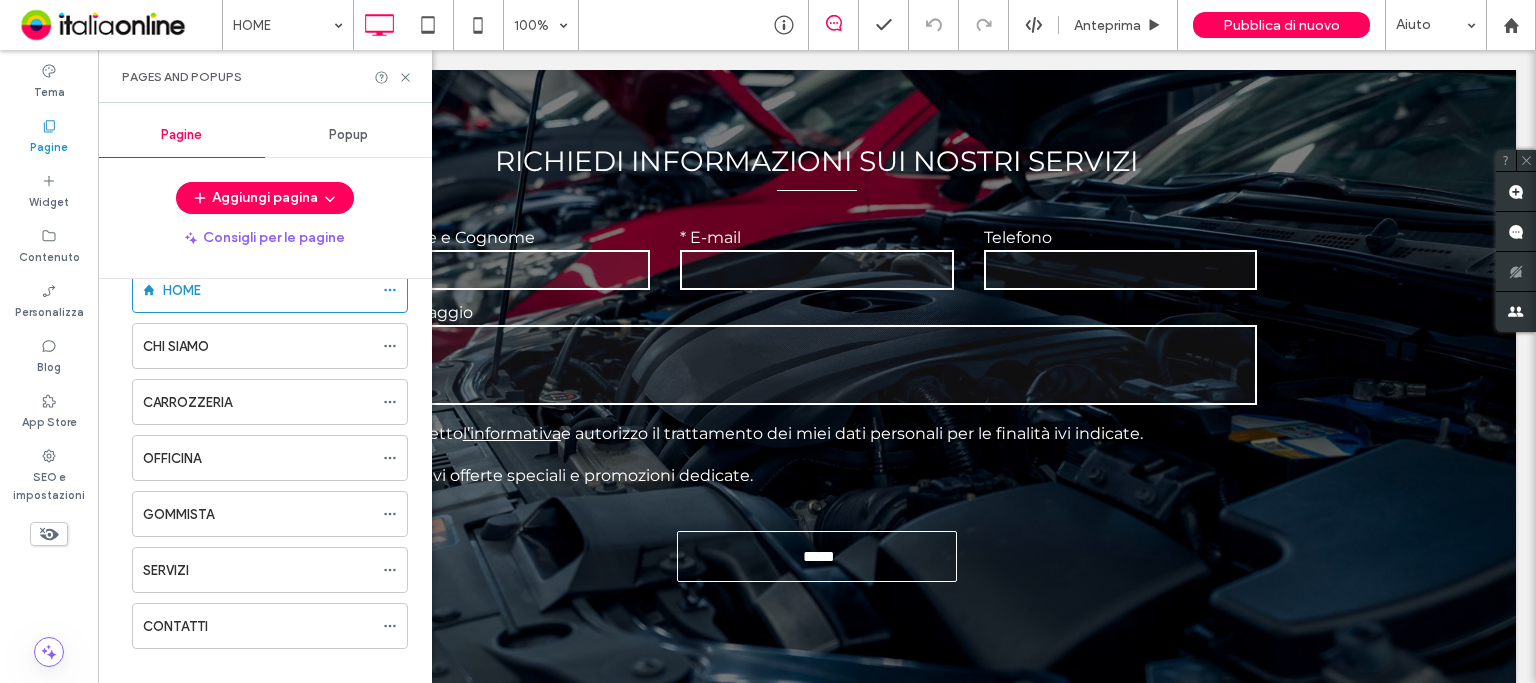 scroll, scrollTop: 68, scrollLeft: 0, axis: vertical 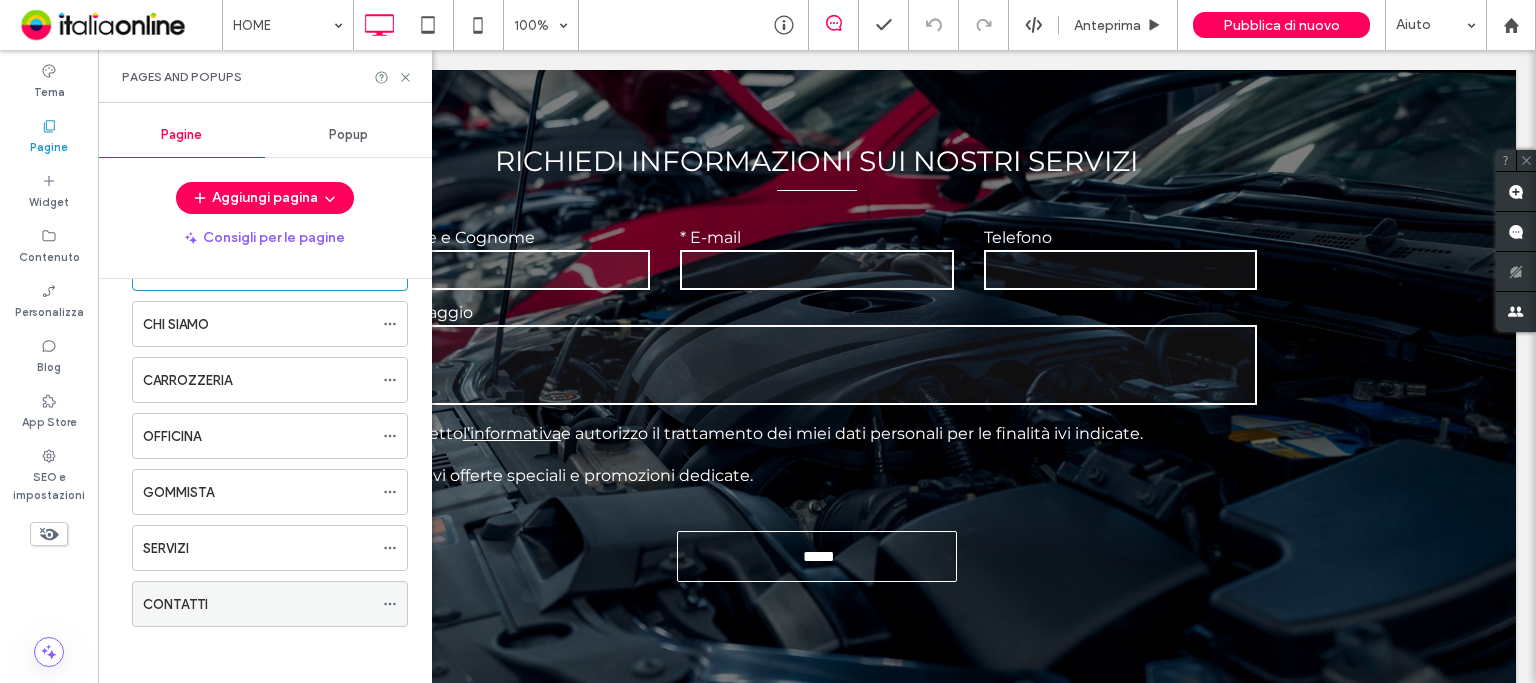 click on "CONTATTI" at bounding box center (258, 604) 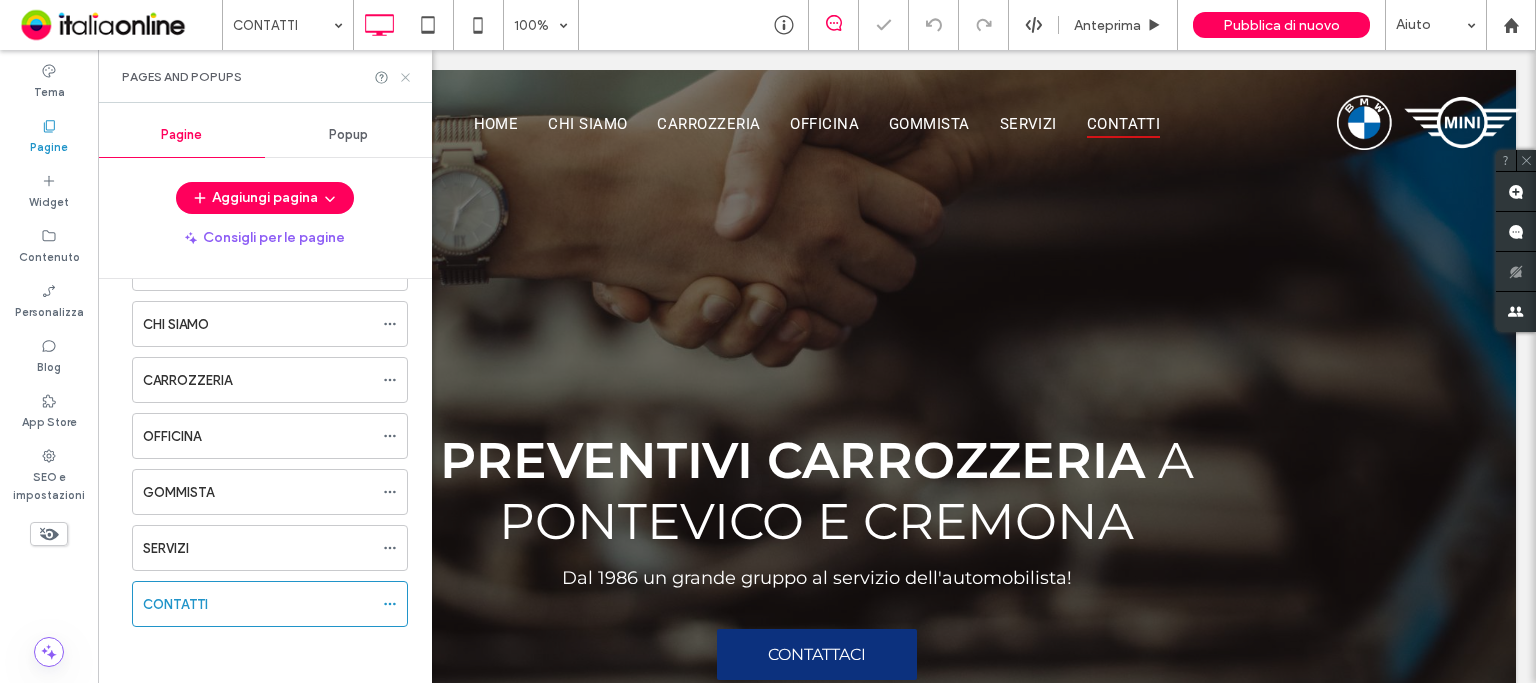 scroll, scrollTop: 0, scrollLeft: 0, axis: both 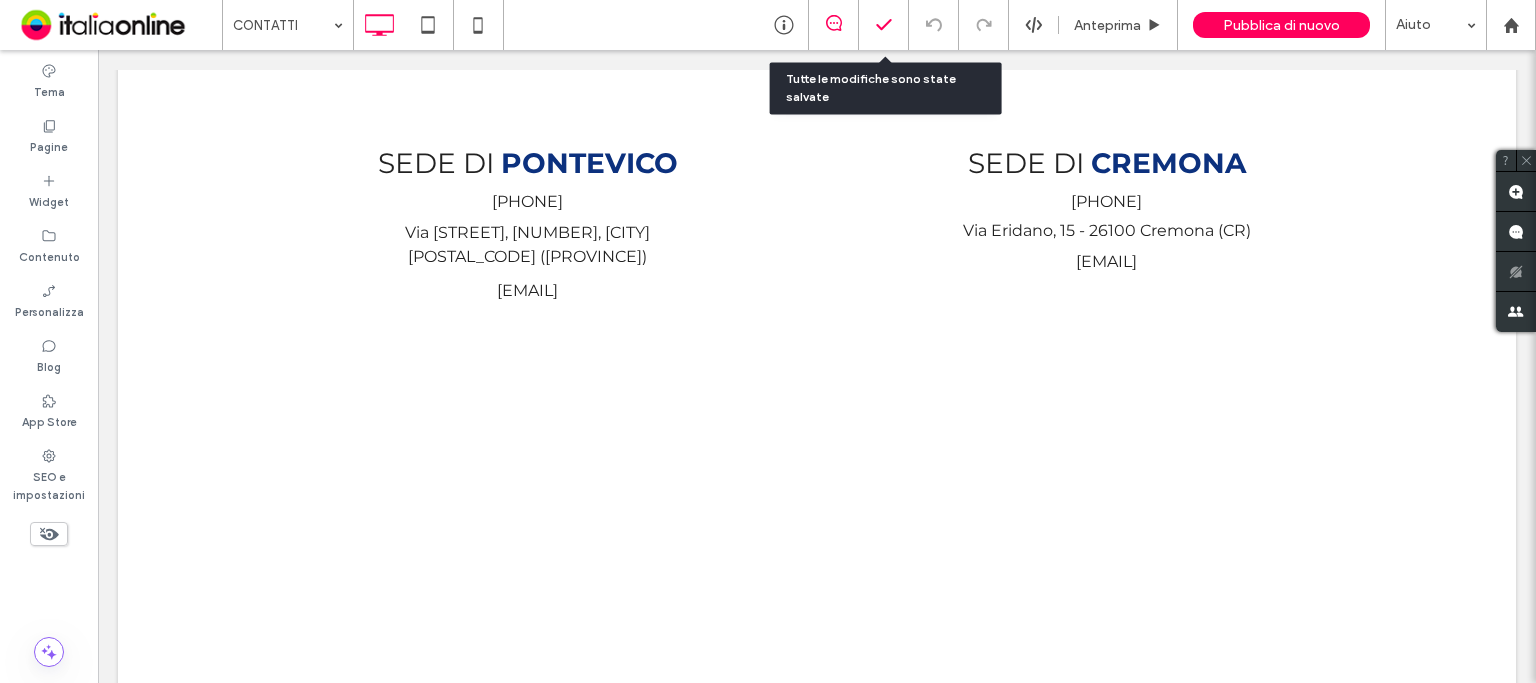 click 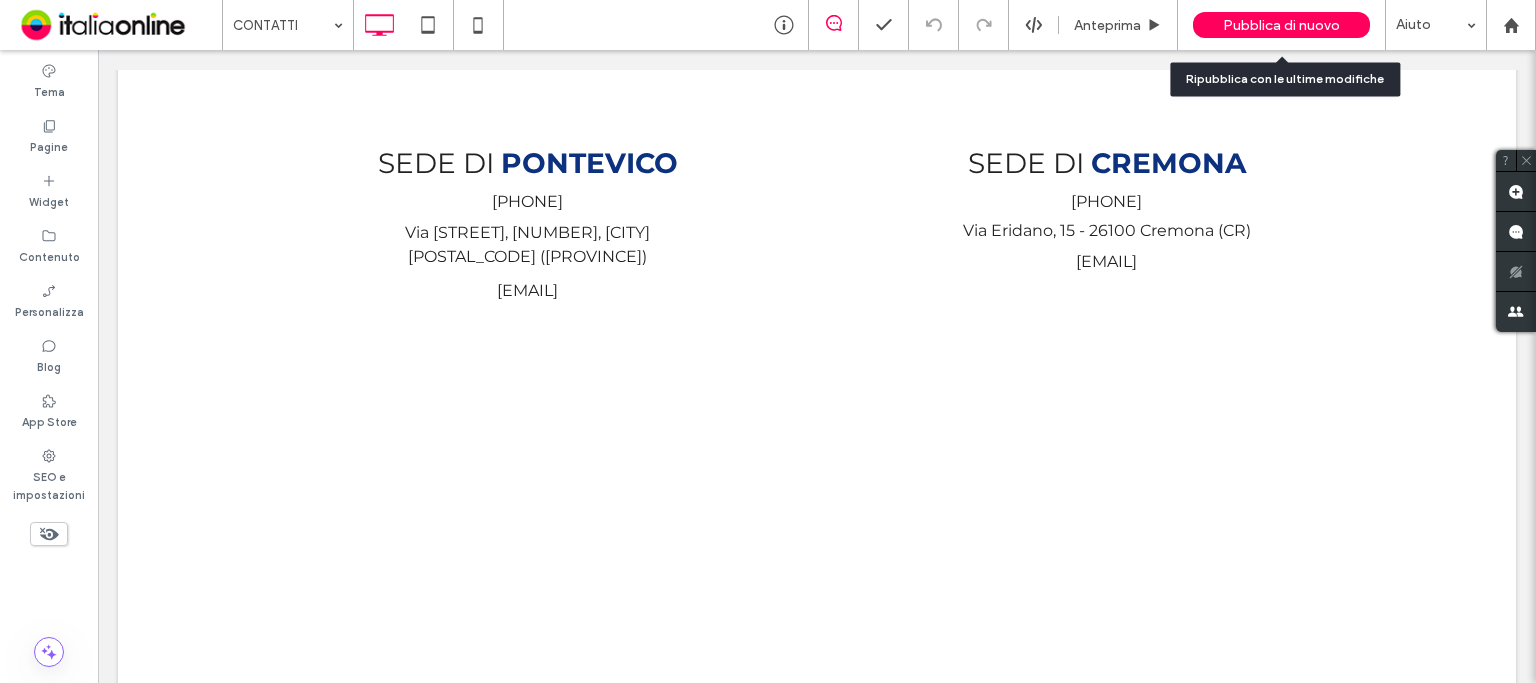 click on "Pubblica di nuovo" at bounding box center [1281, 25] 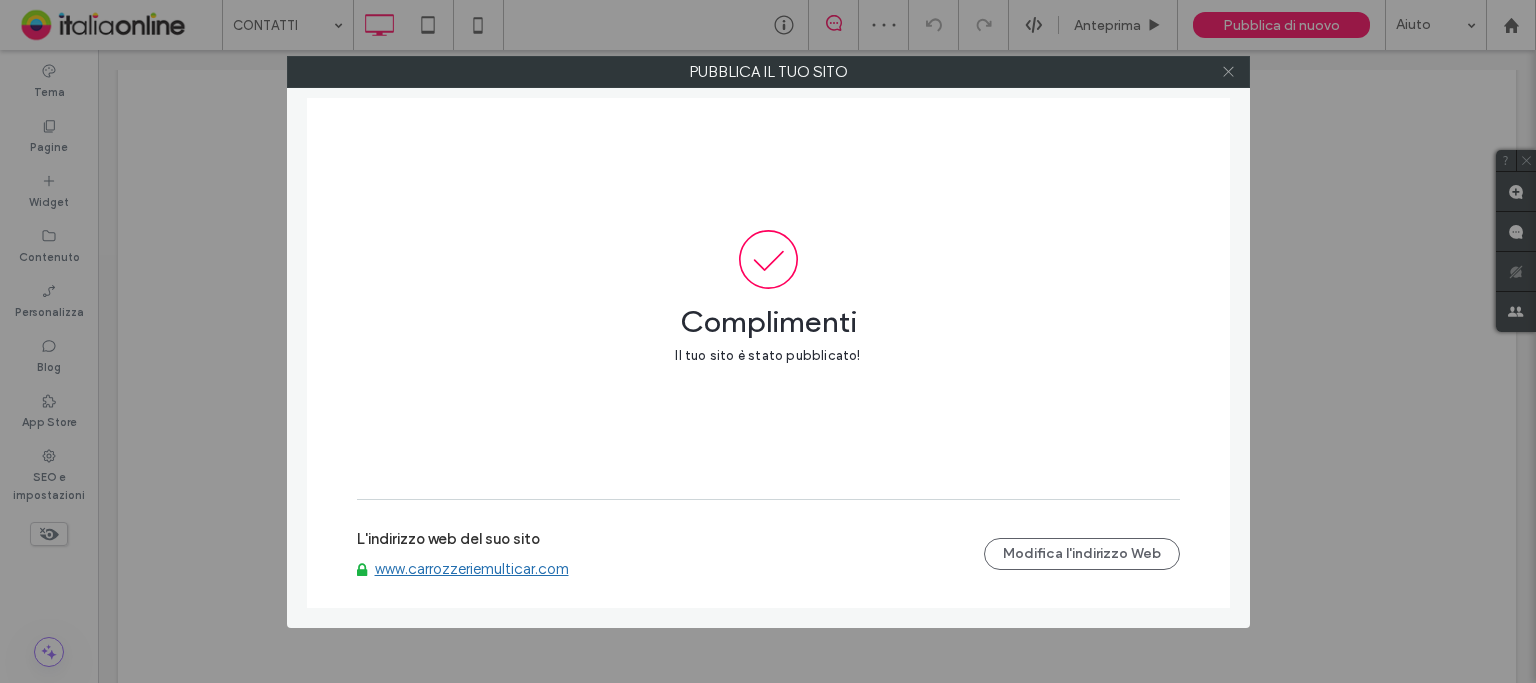 click 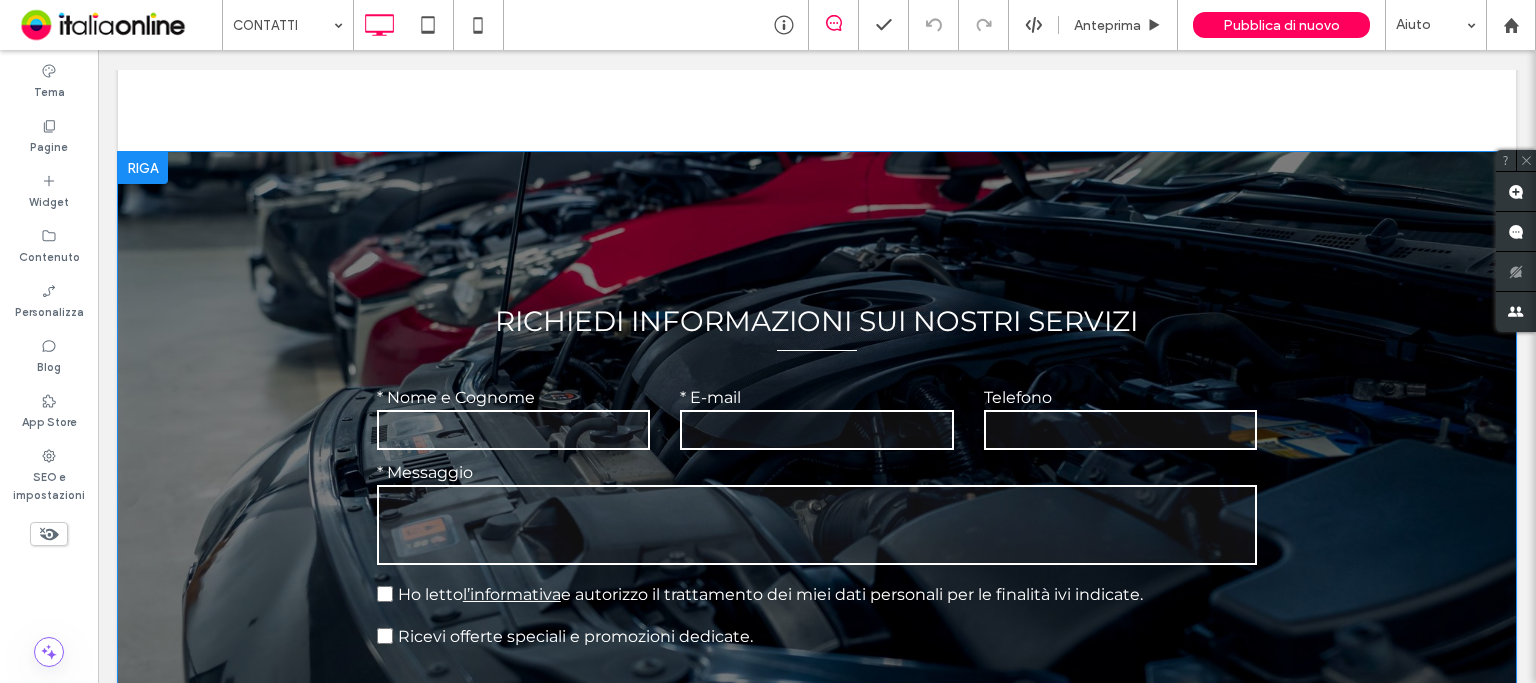 scroll, scrollTop: 2000, scrollLeft: 0, axis: vertical 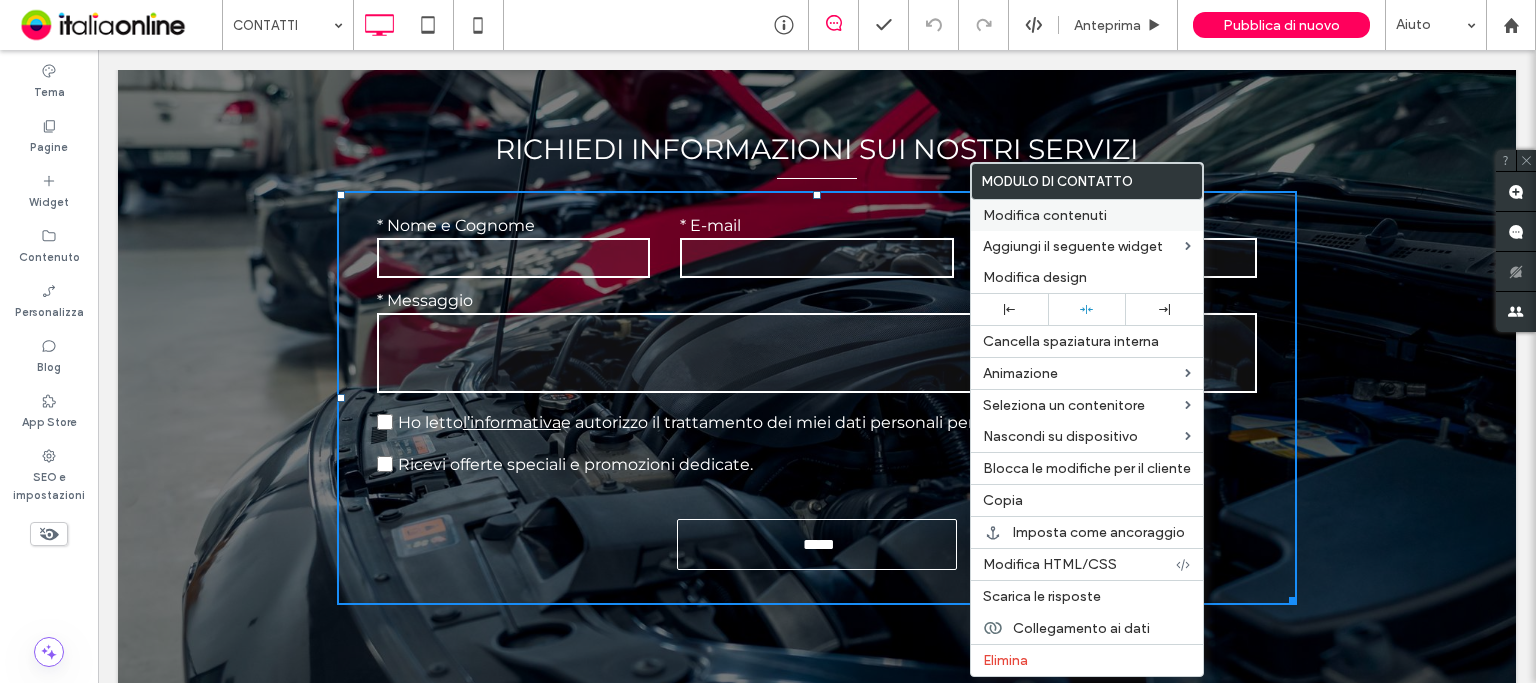 click on "Modifica contenuti" at bounding box center (1087, 215) 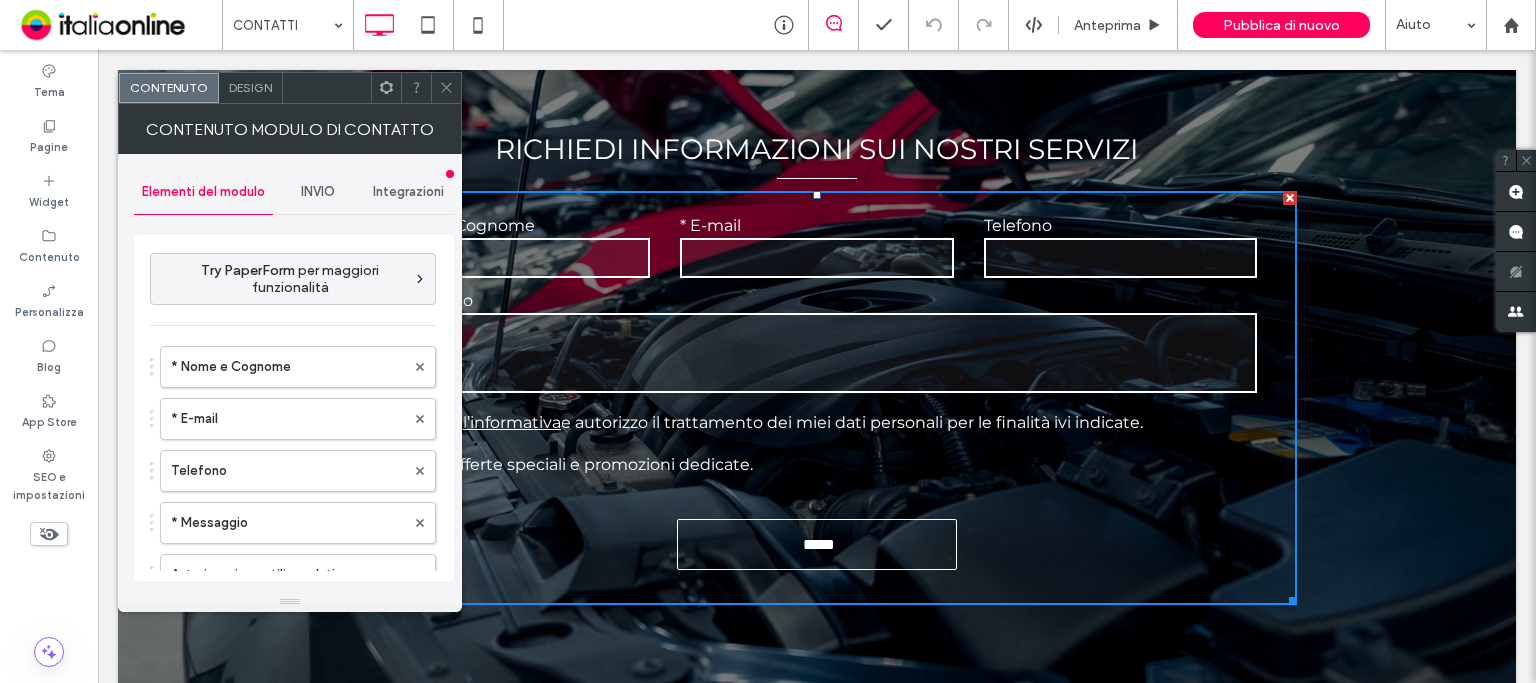 click on "INVIO" at bounding box center (318, 192) 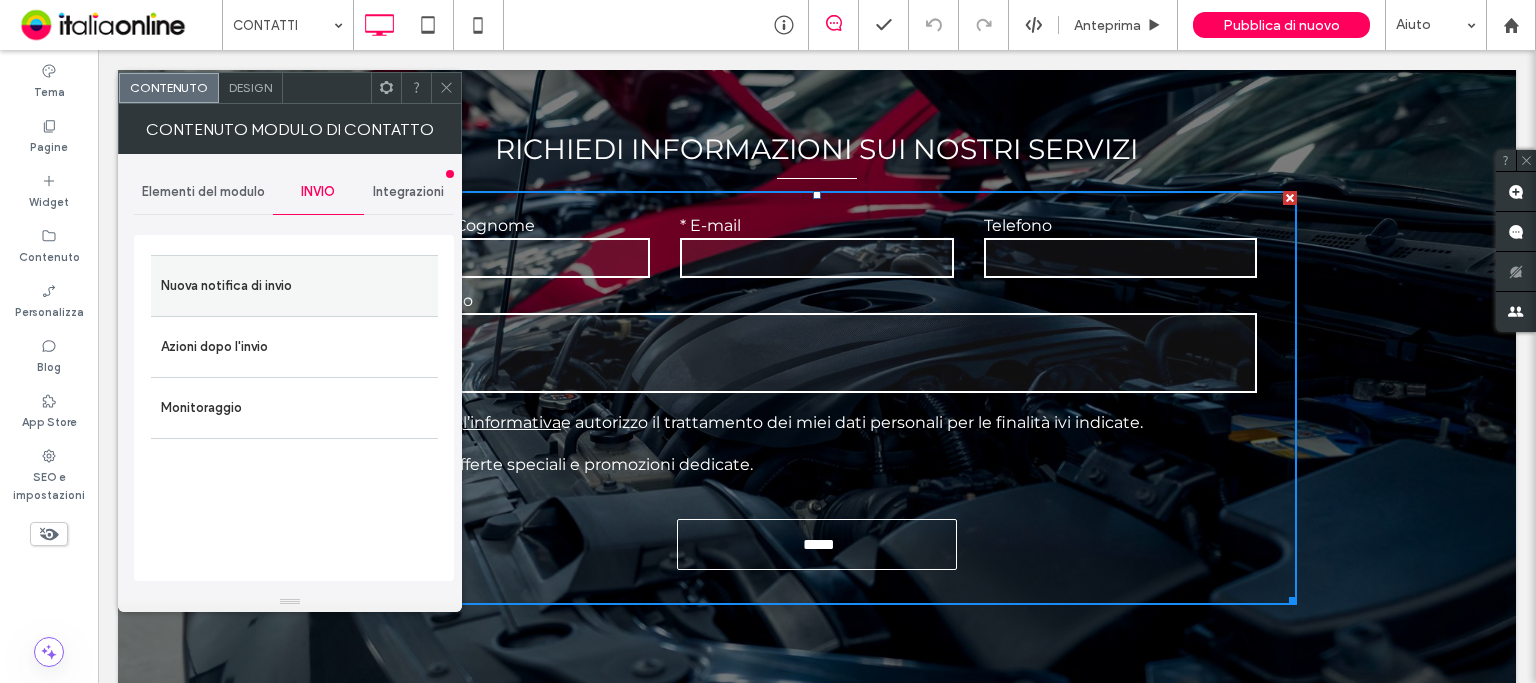 click on "Nuova notifica di invio" at bounding box center (294, 286) 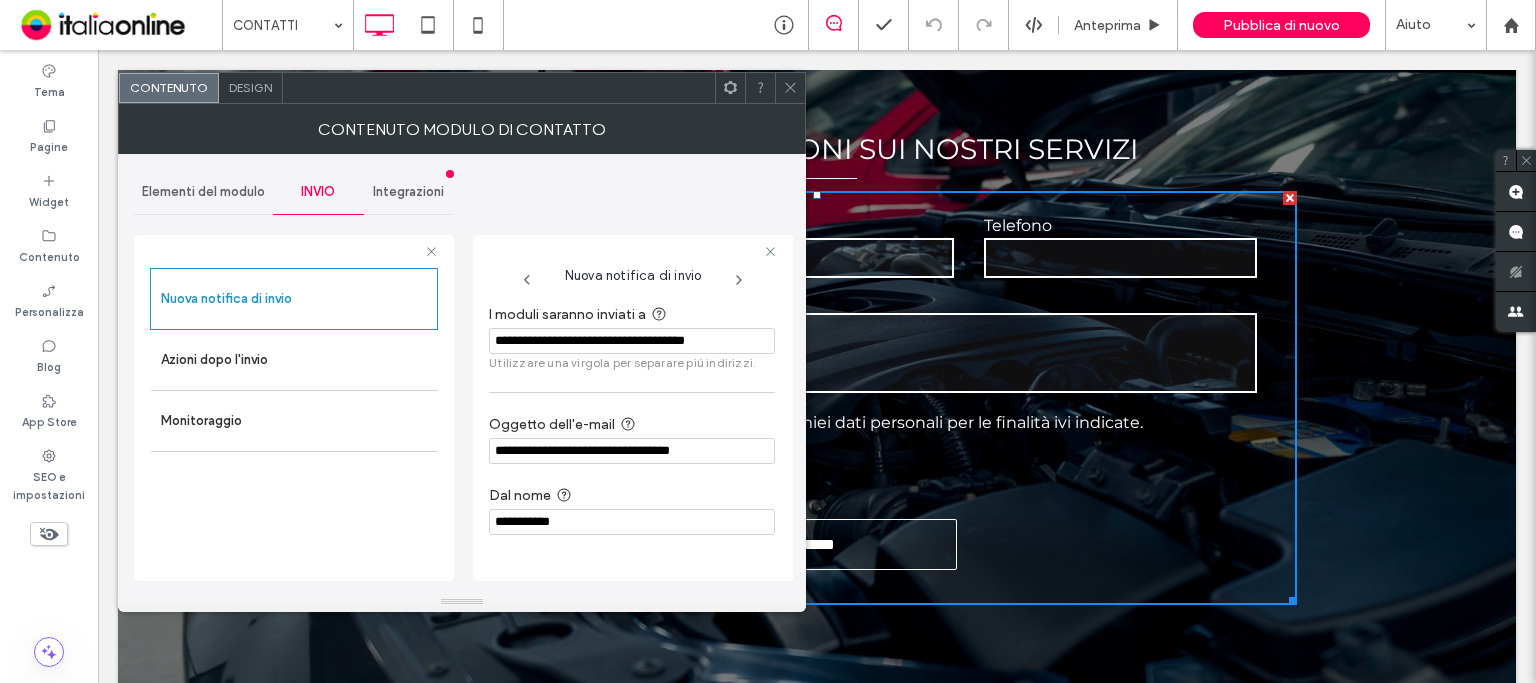 drag, startPoint x: 752, startPoint y: 344, endPoint x: 460, endPoint y: 339, distance: 292.04282 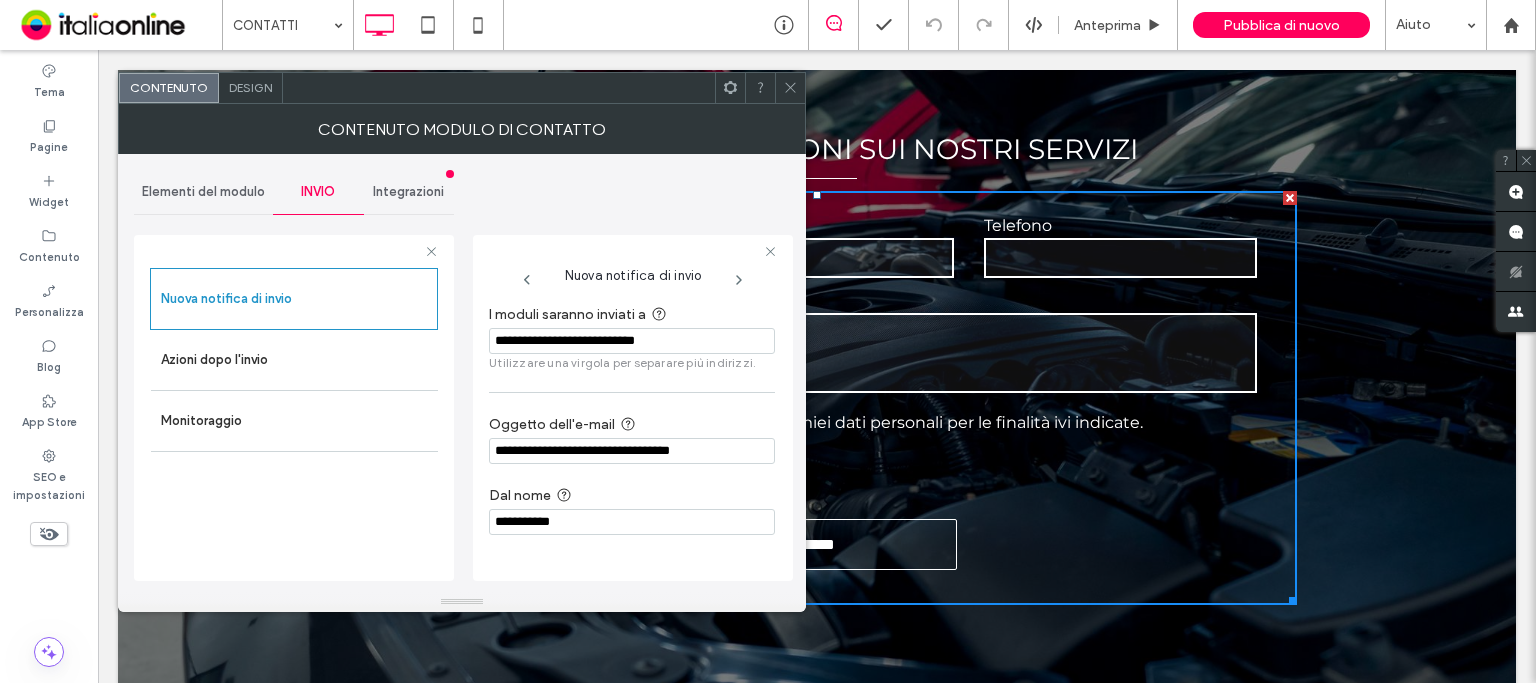 type on "**********" 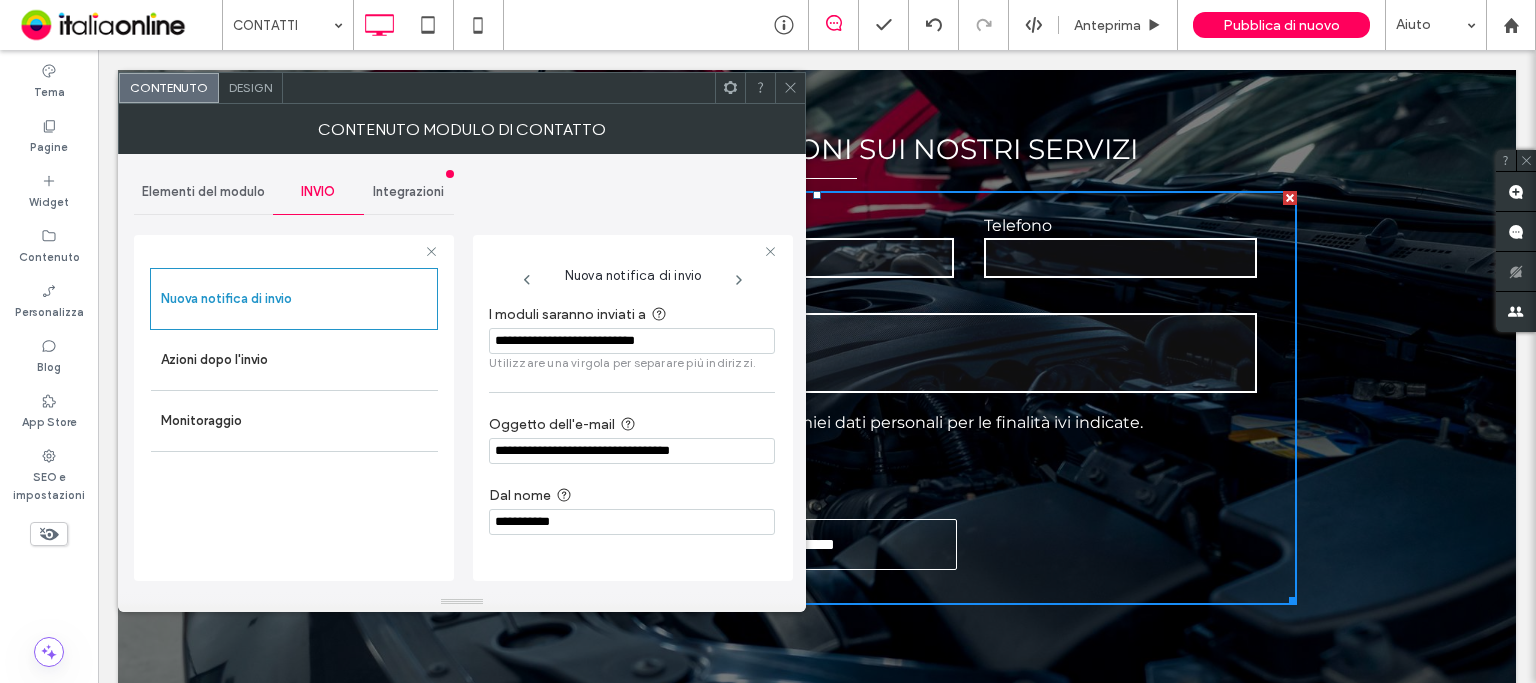 click 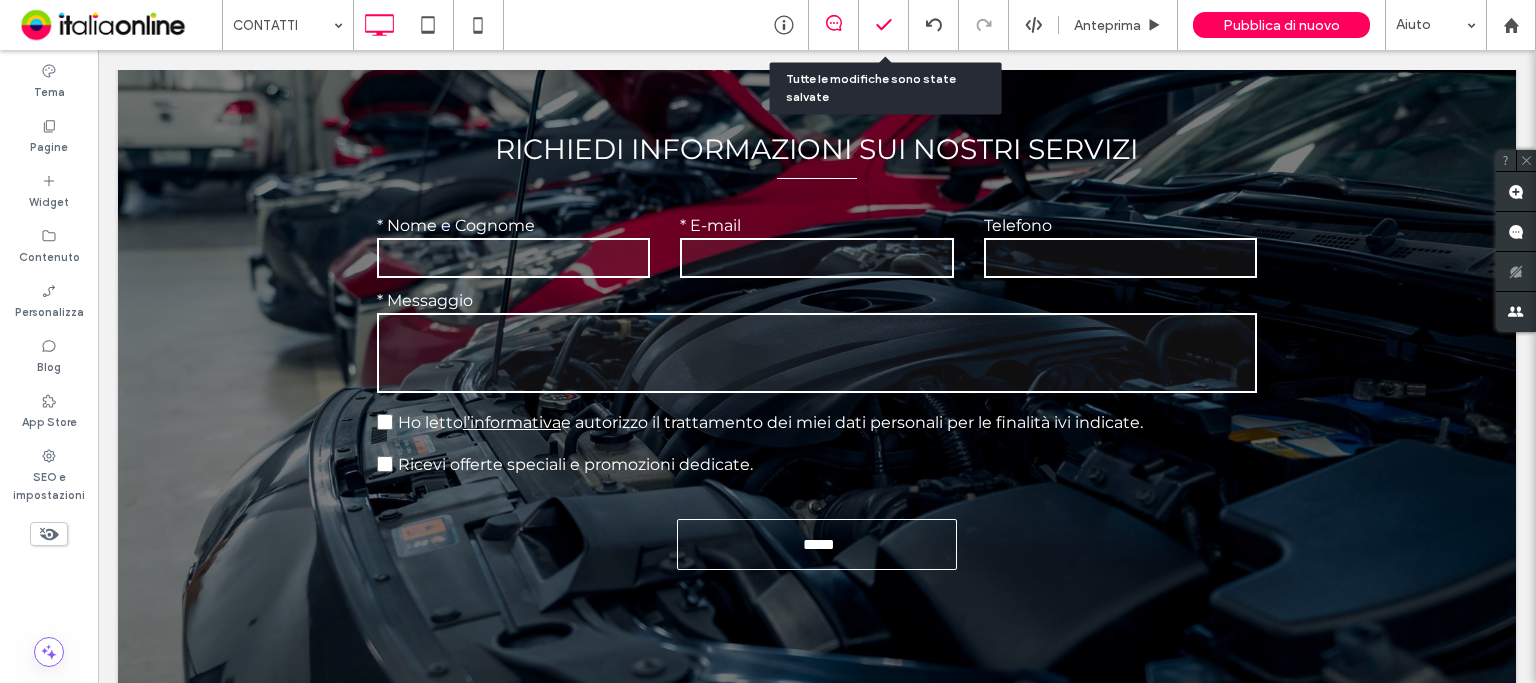 click 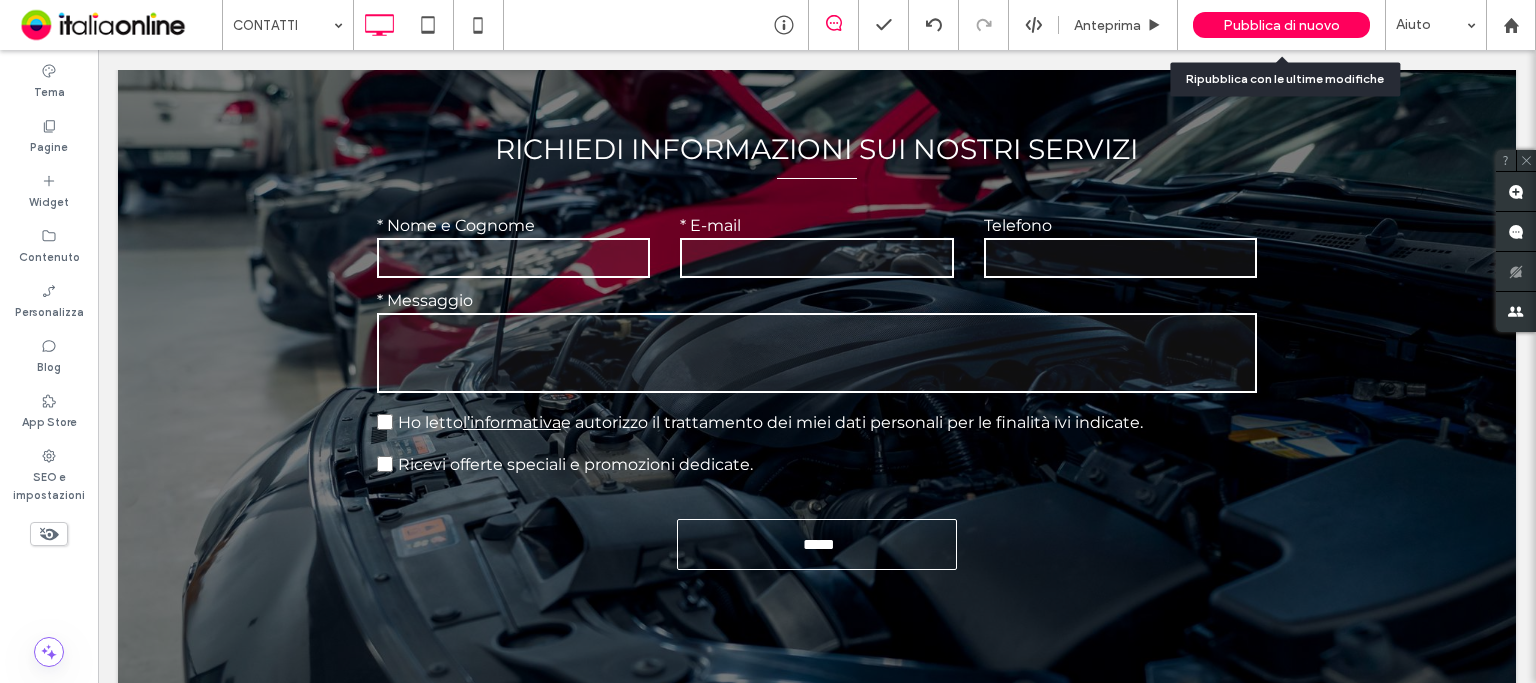 click on "Pubblica di nuovo" at bounding box center (1281, 25) 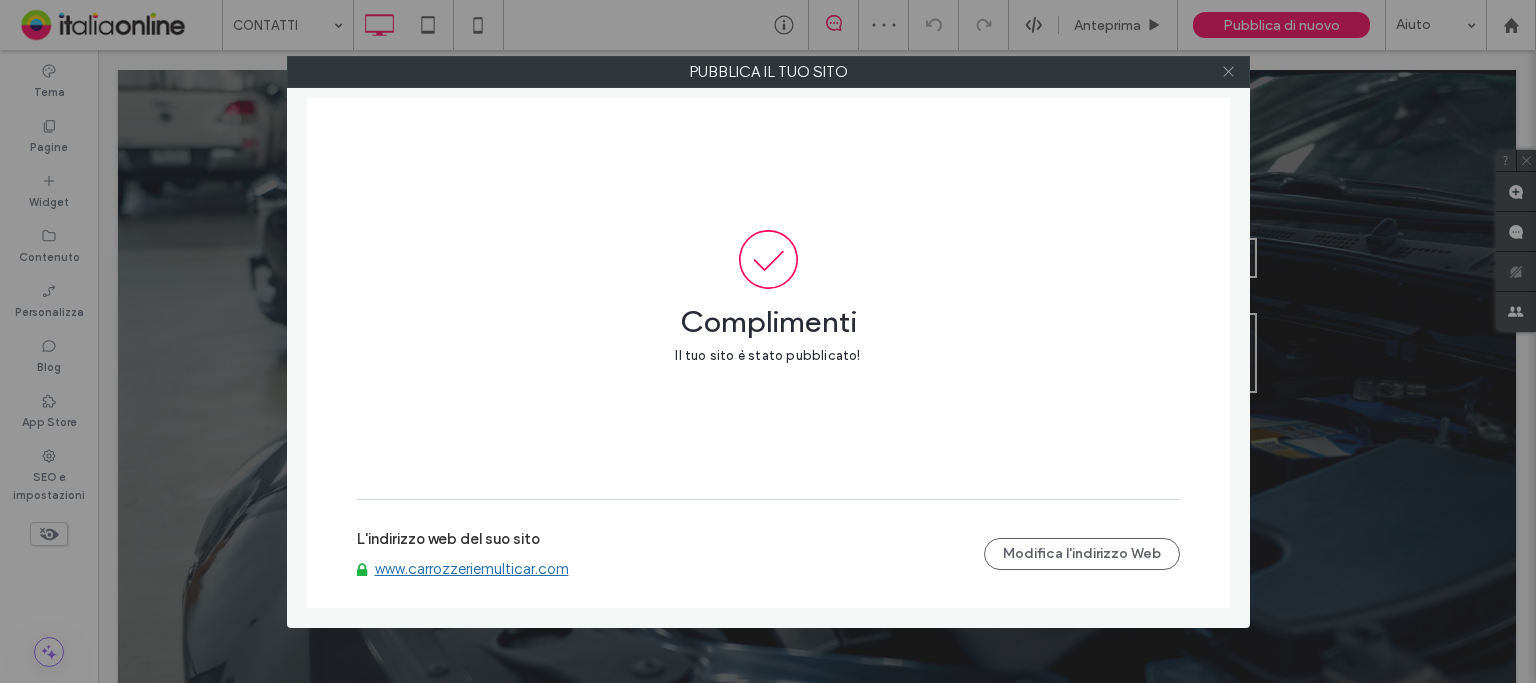 click 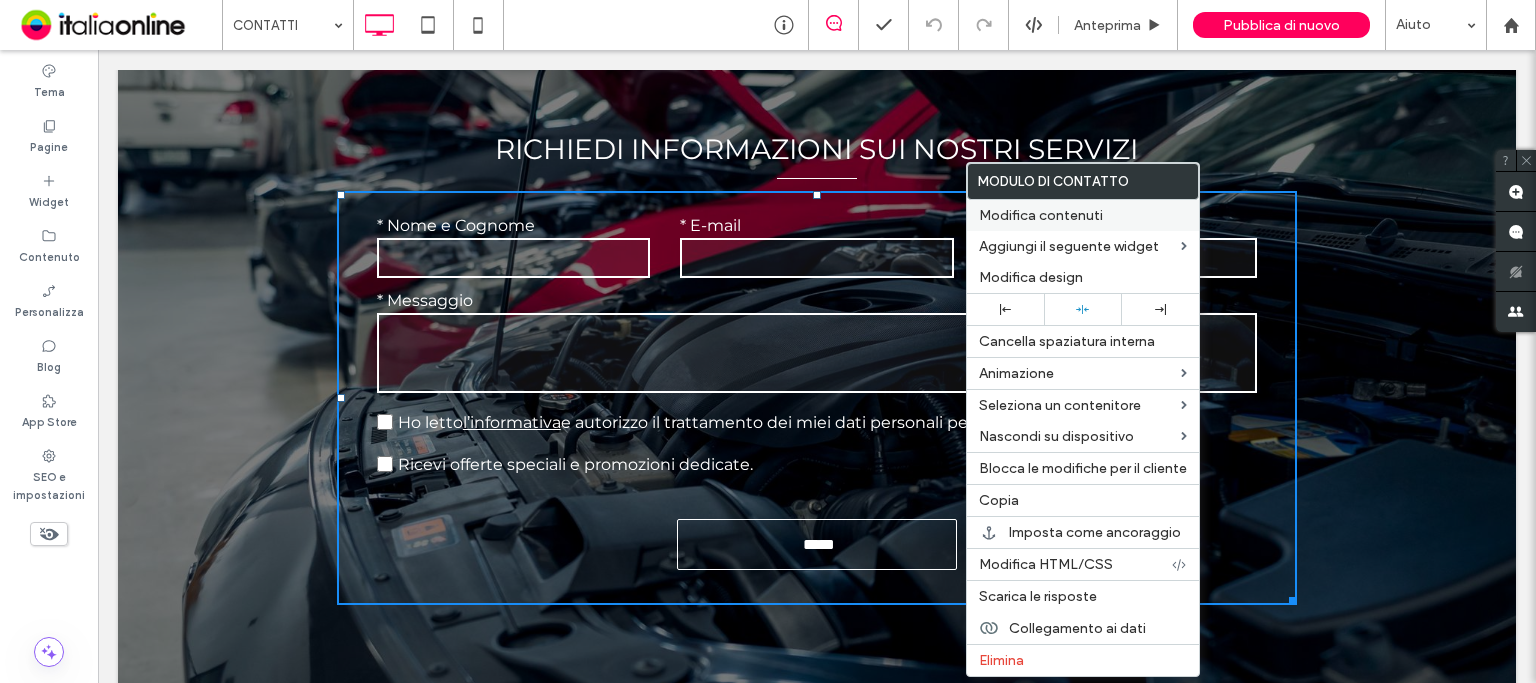 click on "Modifica contenuti" at bounding box center [1041, 215] 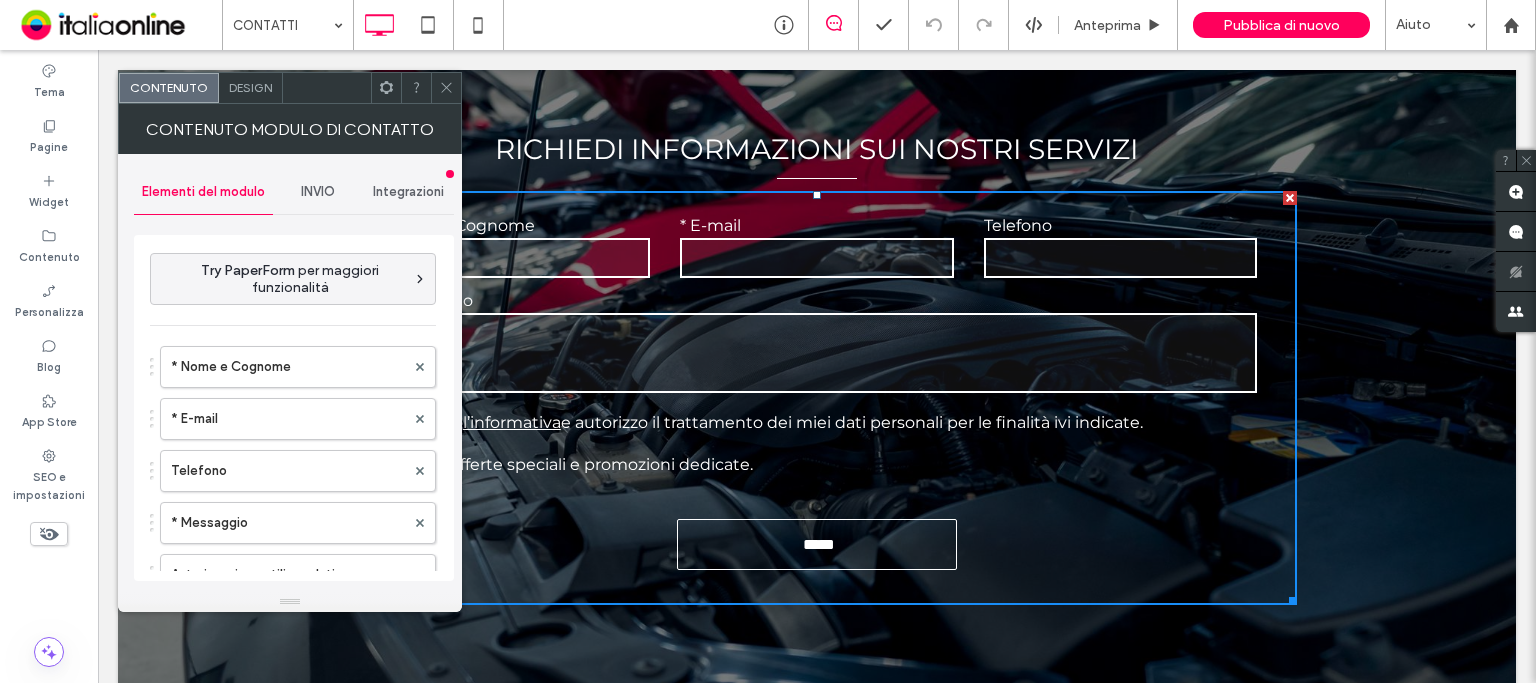 click on "INVIO" at bounding box center [318, 192] 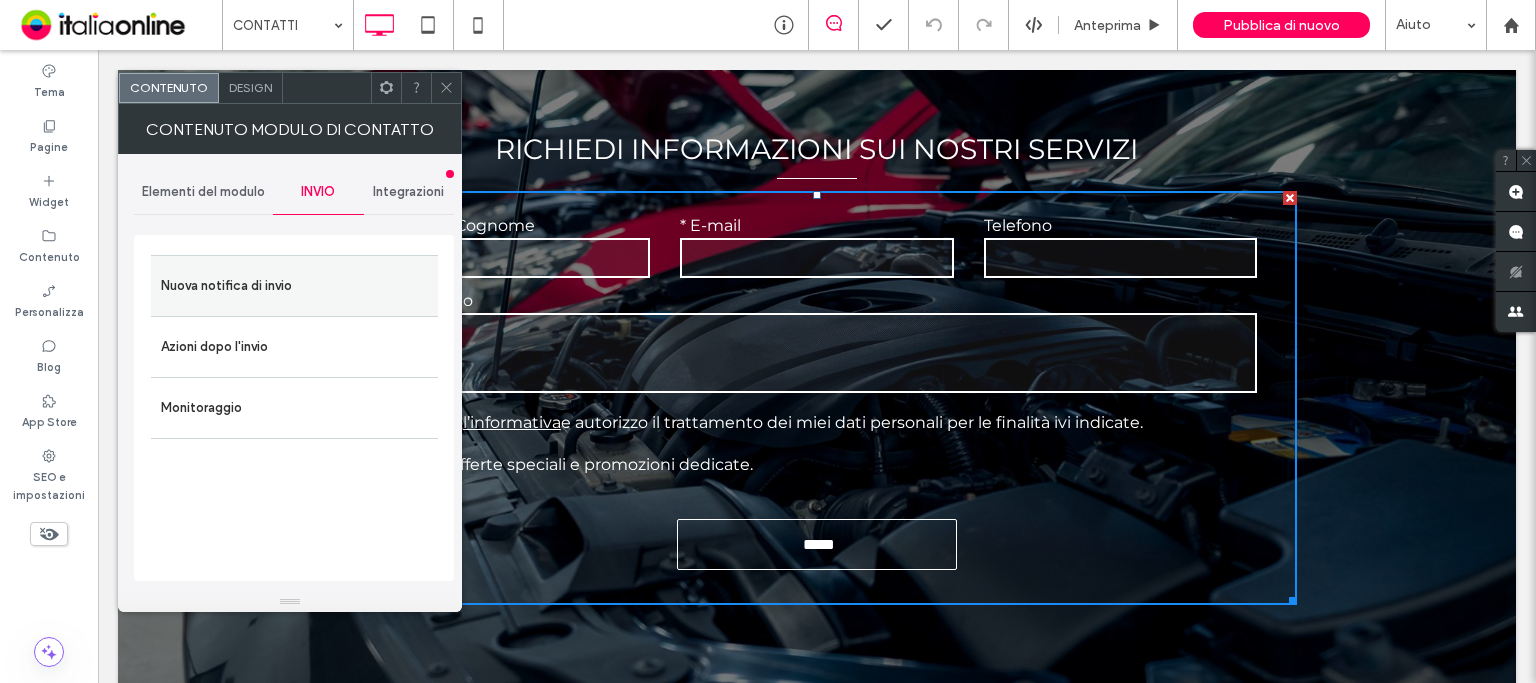 click on "Nuova notifica di invio" at bounding box center [294, 286] 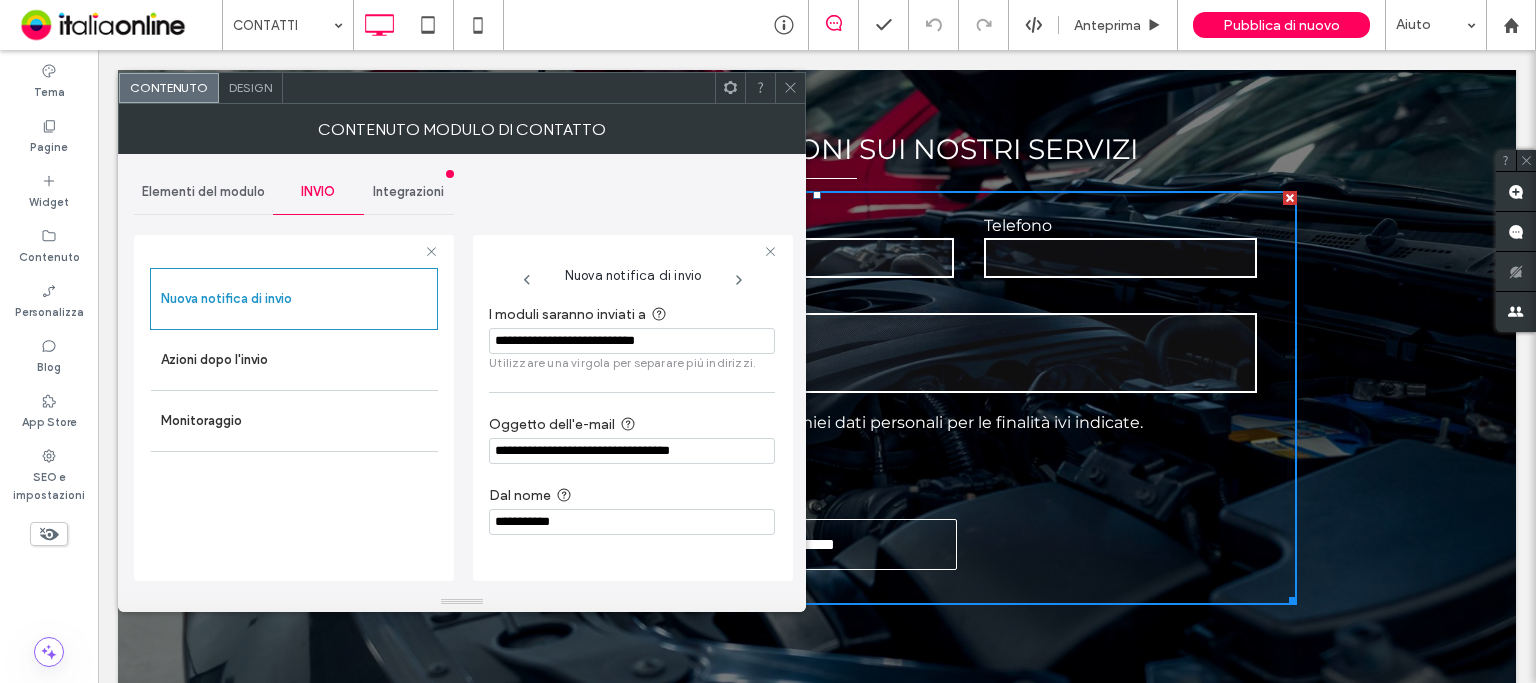 click at bounding box center (790, 88) 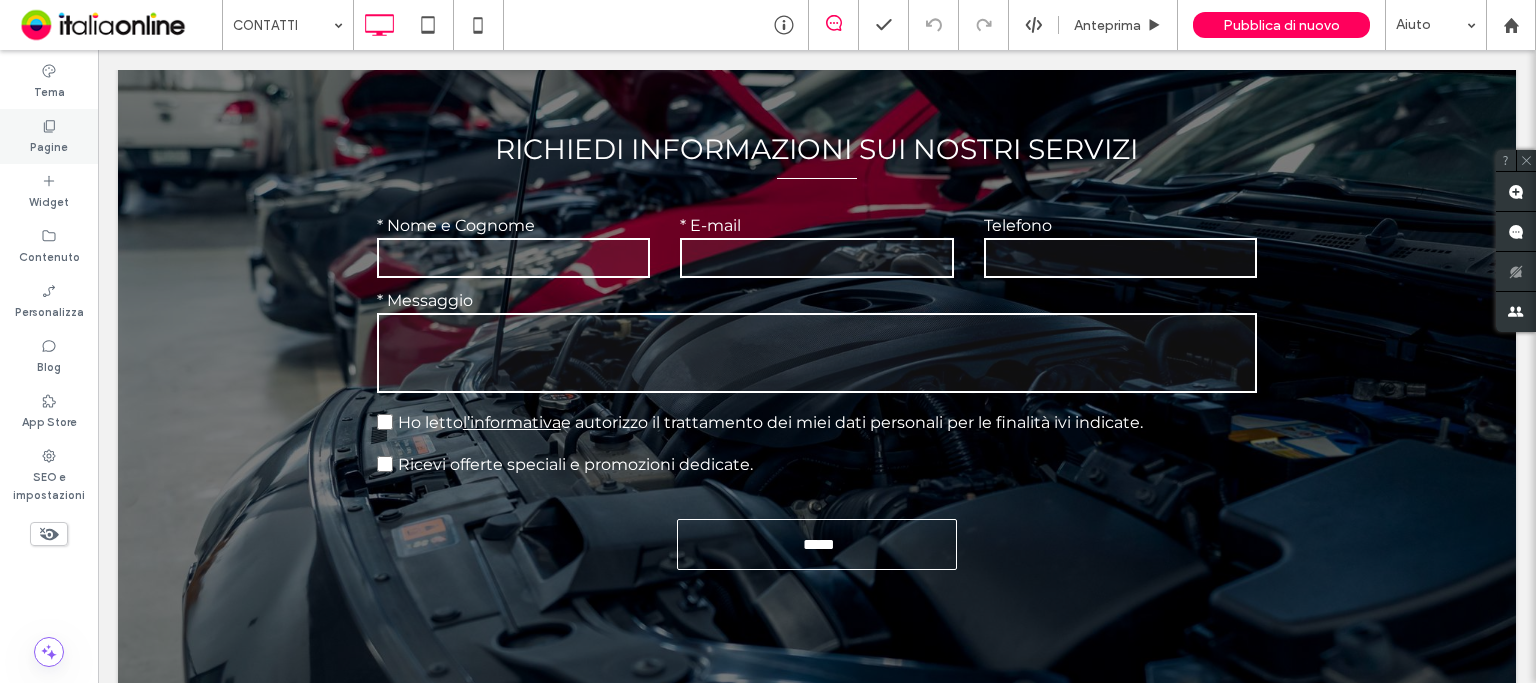 drag, startPoint x: 288, startPoint y: 344, endPoint x: 56, endPoint y: 157, distance: 297.98154 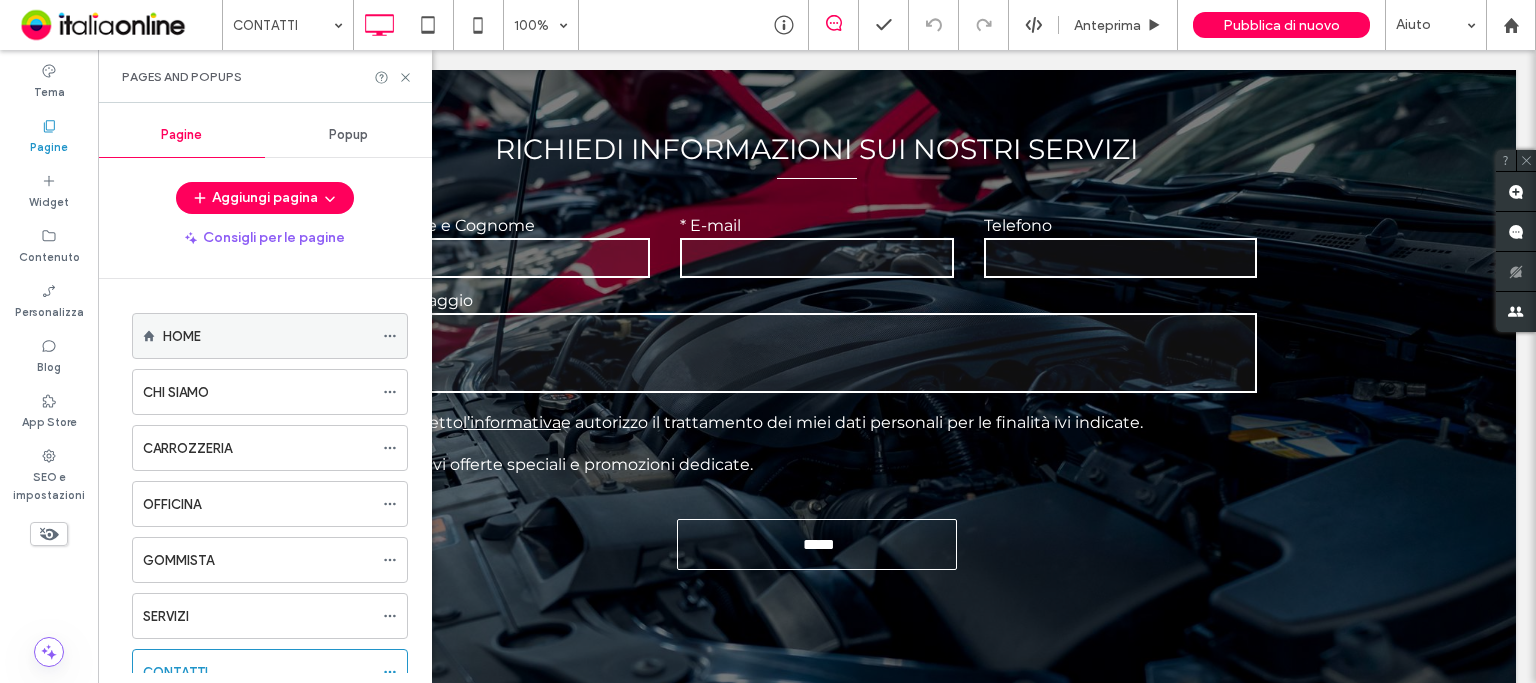 click on "HOME" at bounding box center [268, 336] 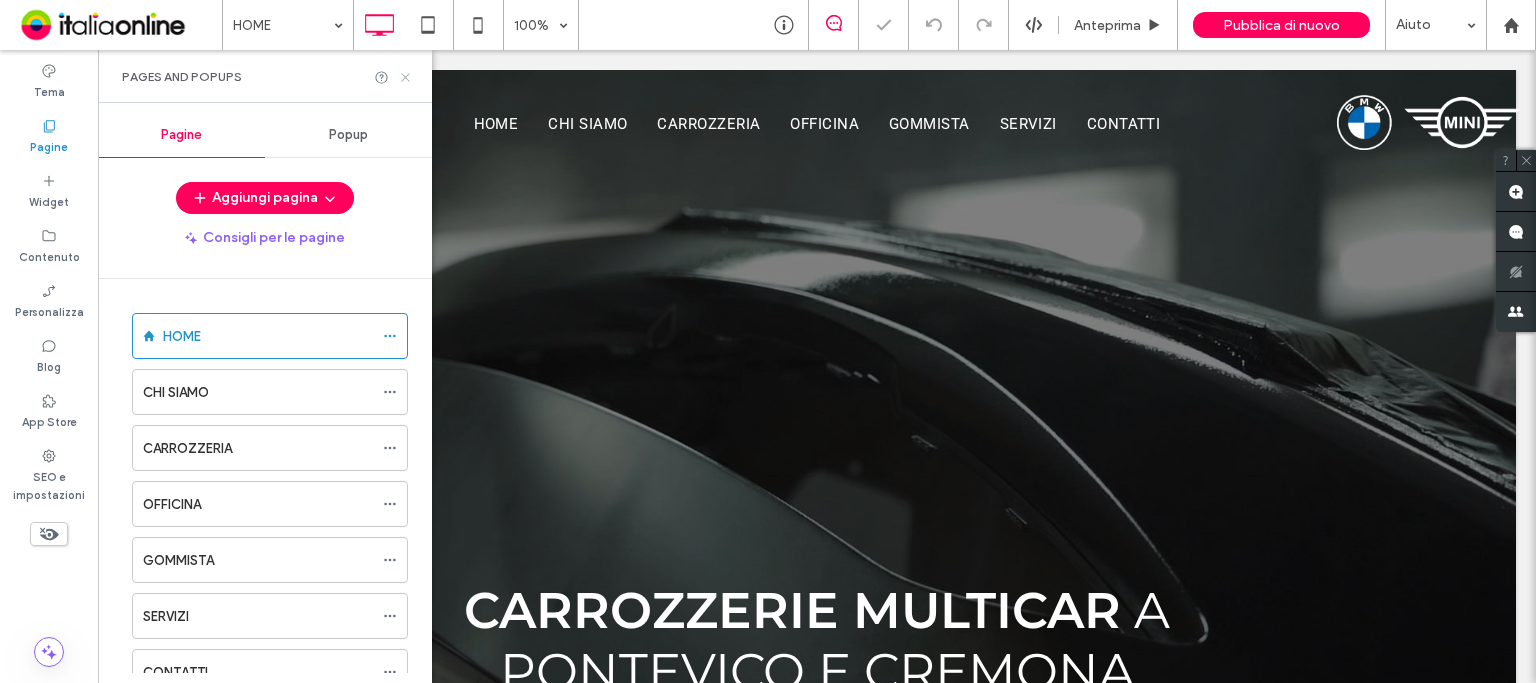 scroll, scrollTop: 0, scrollLeft: 0, axis: both 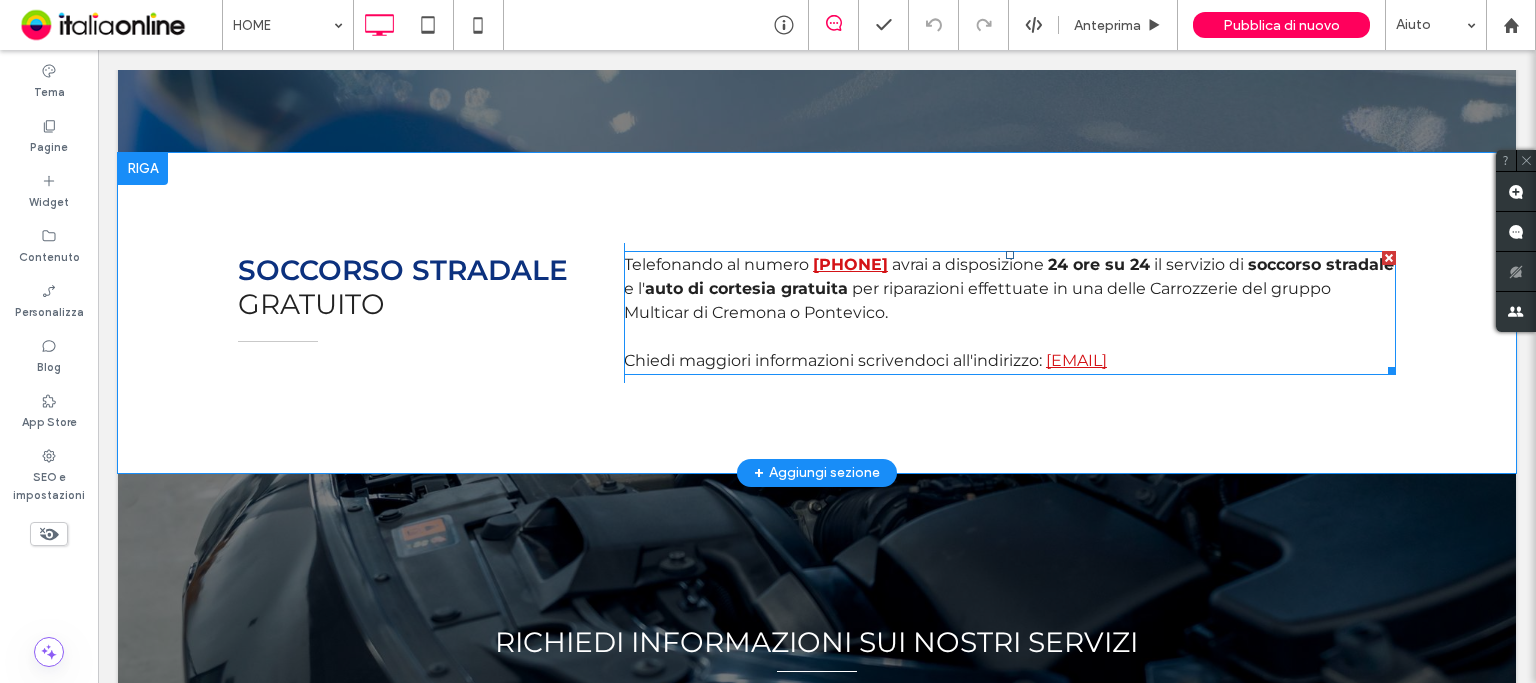 click at bounding box center (1010, 337) 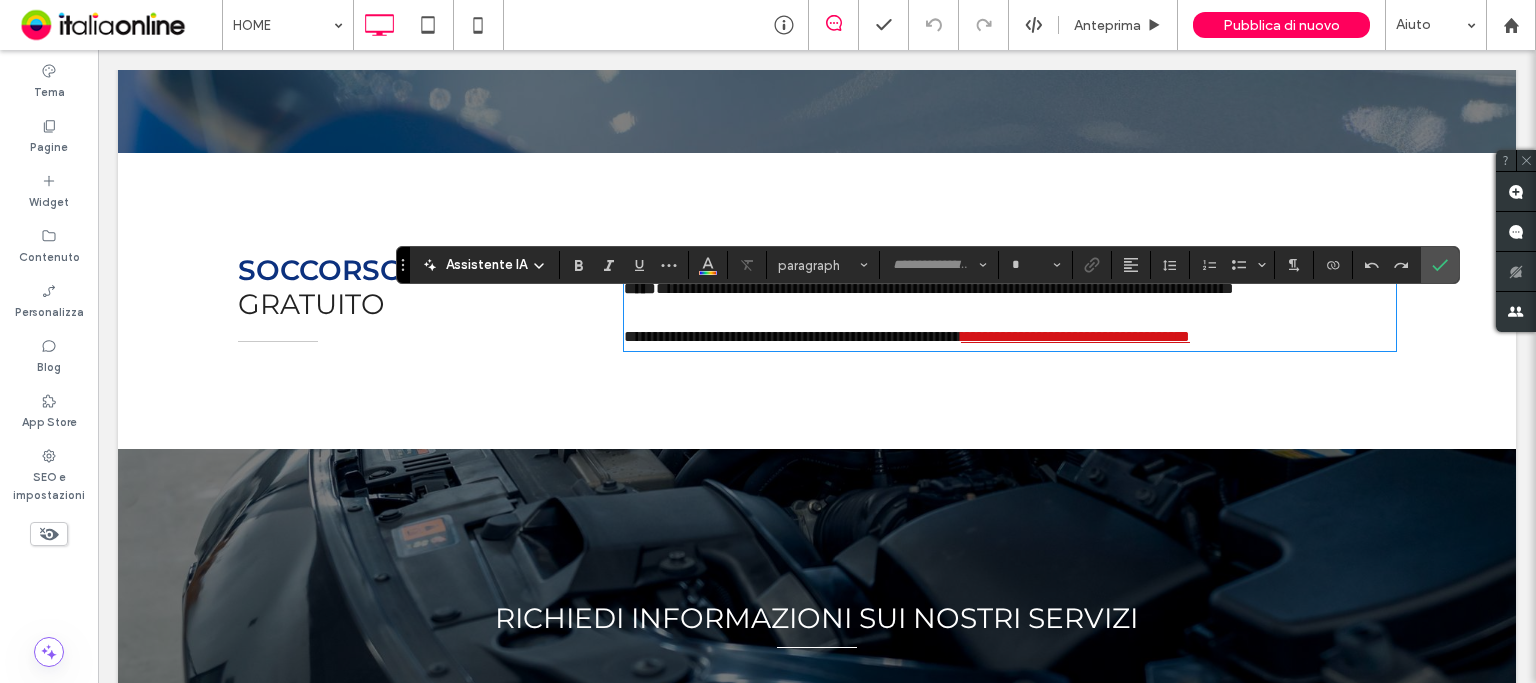 type on "**********" 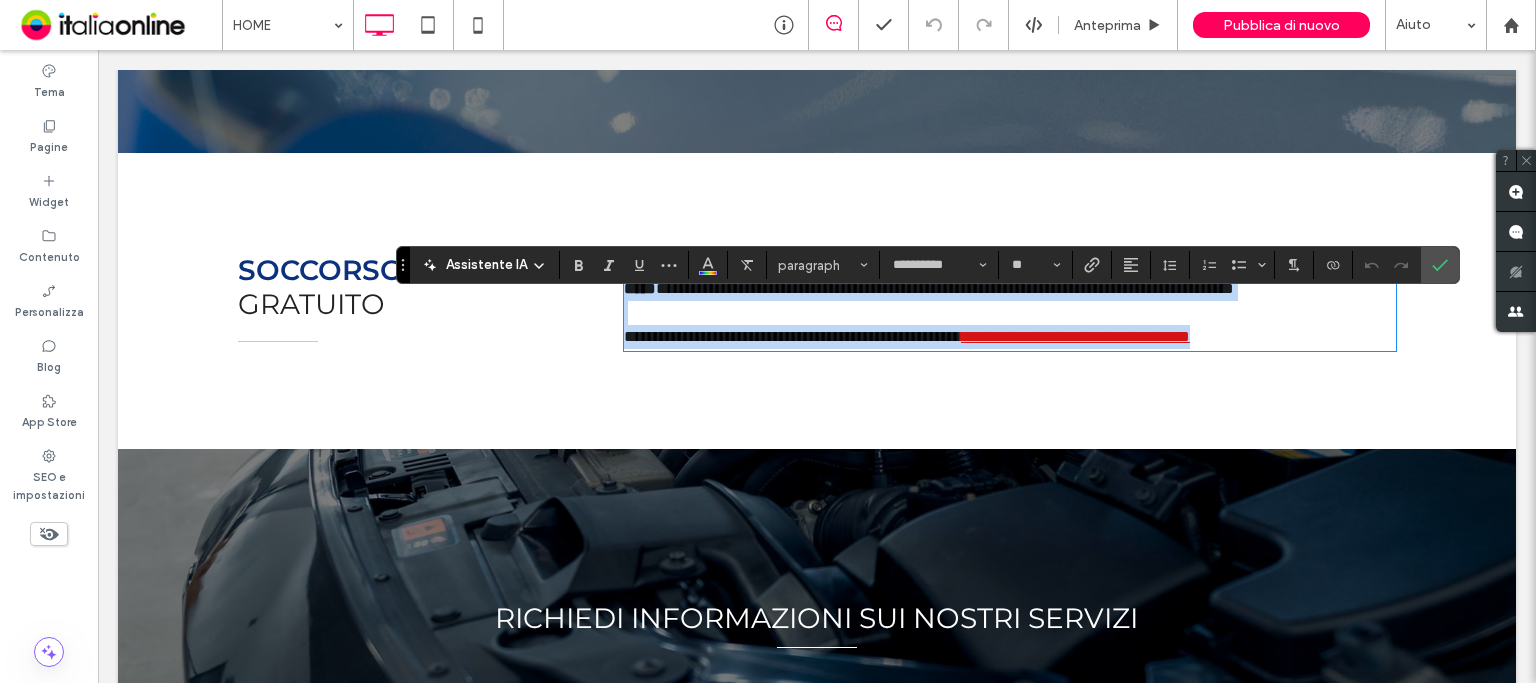 click on "**********" at bounding box center [1010, 337] 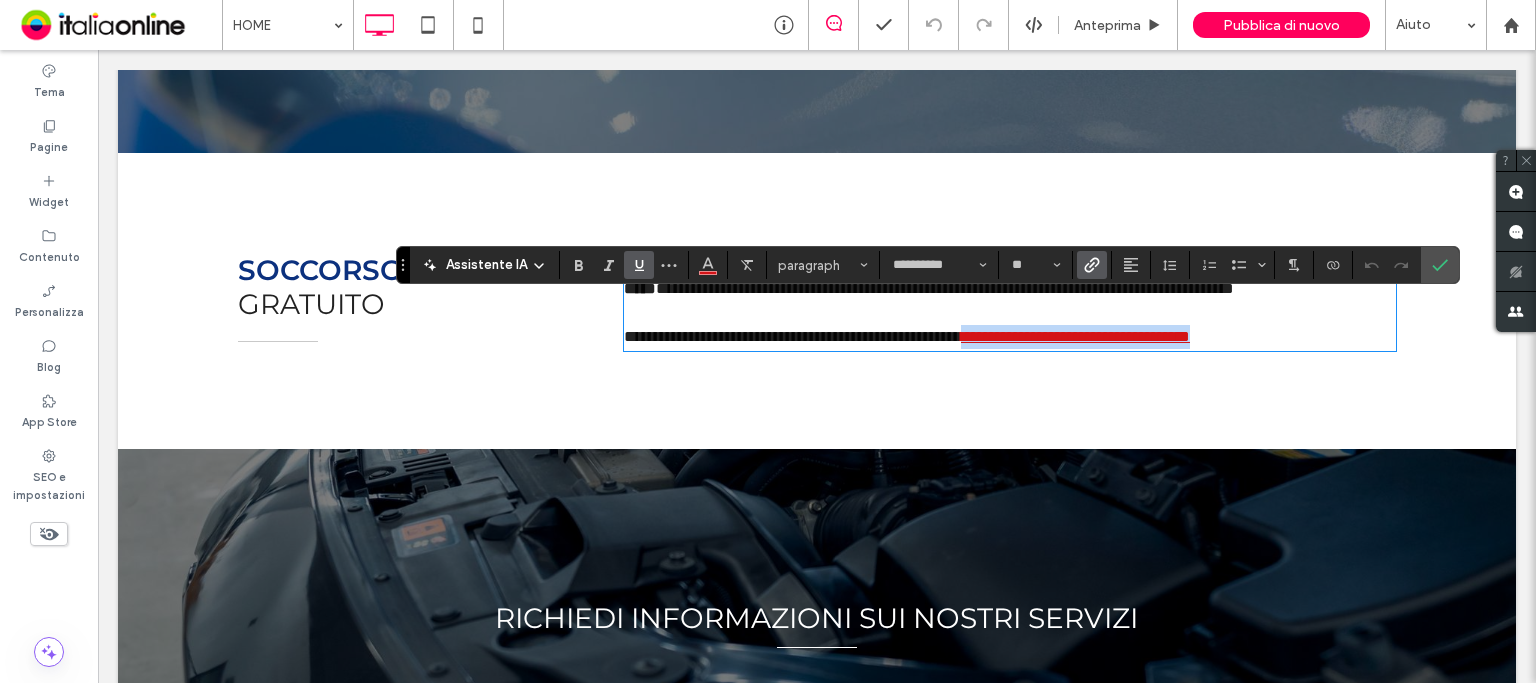 drag, startPoint x: 1372, startPoint y: 406, endPoint x: 1048, endPoint y: 410, distance: 324.0247 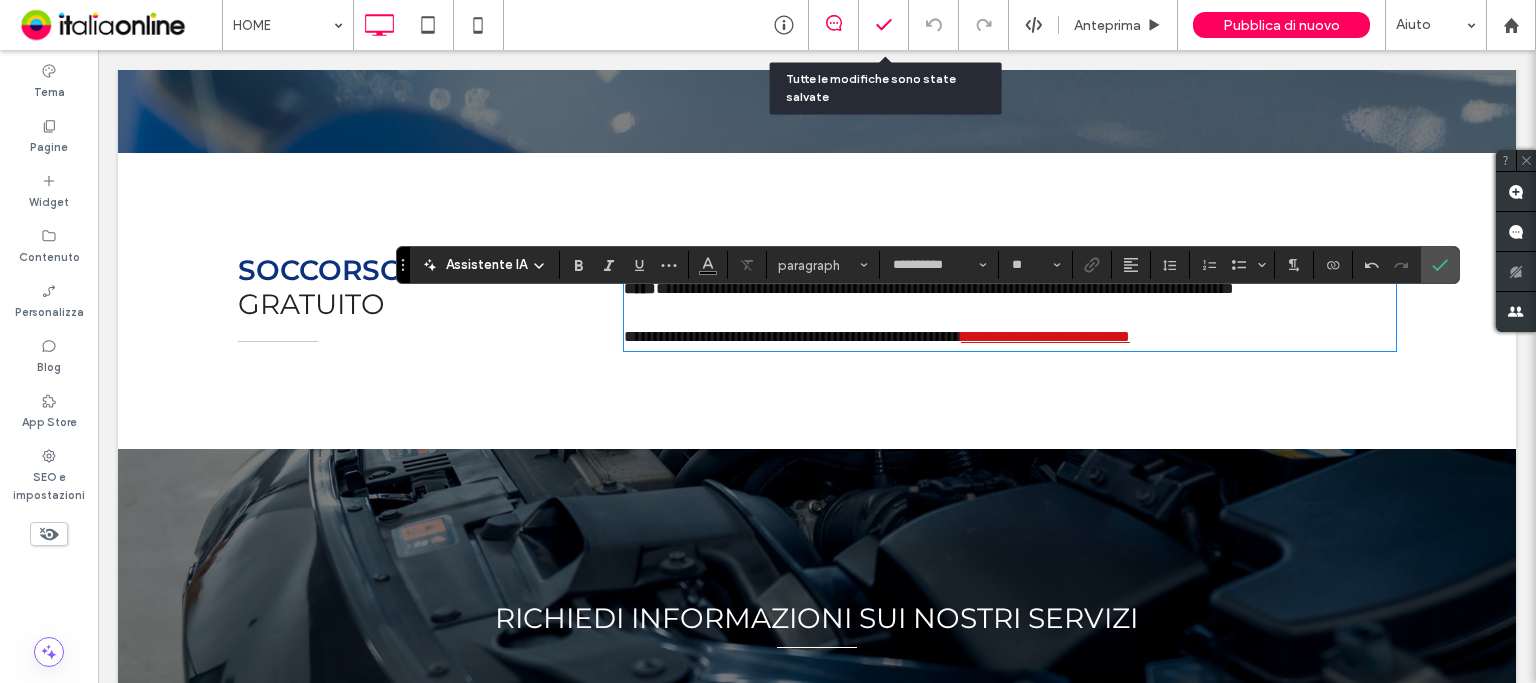 click 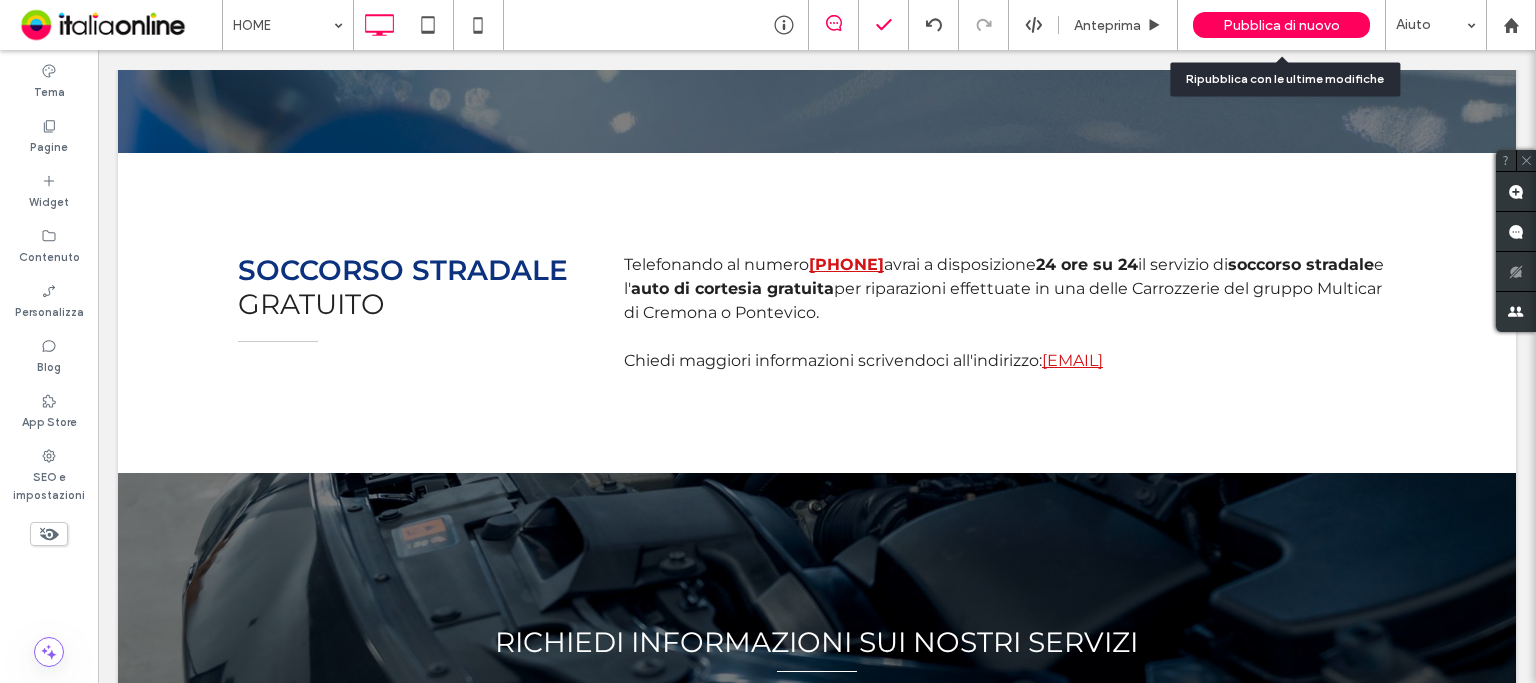 click on "Pubblica di nuovo" at bounding box center (1281, 25) 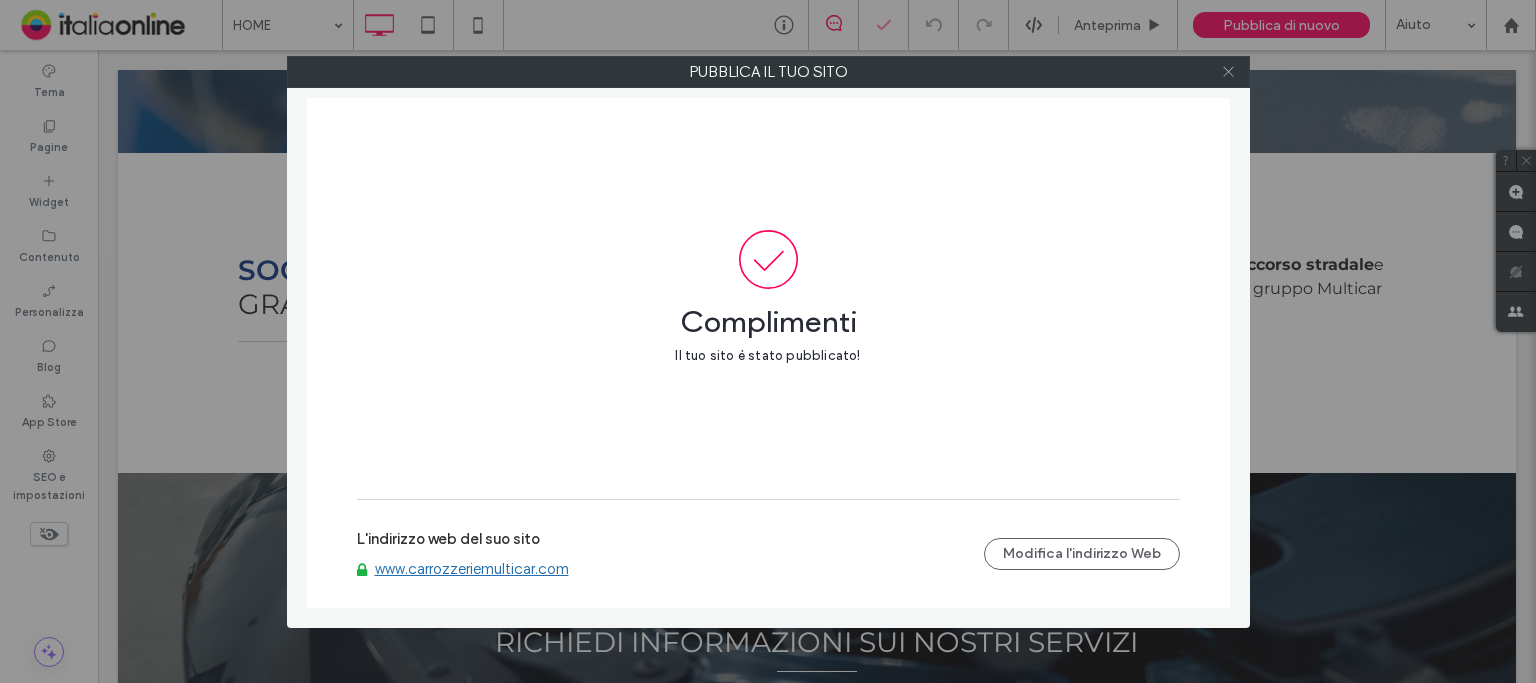 click 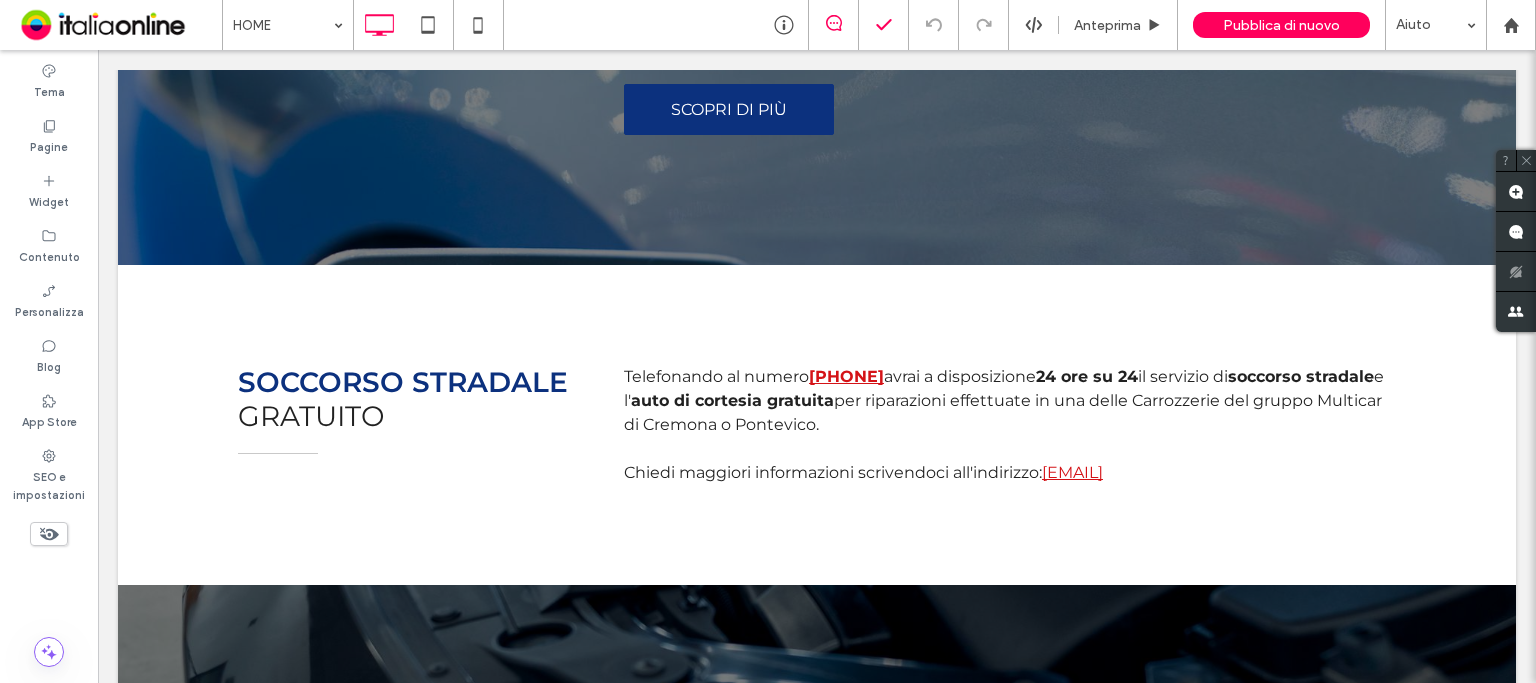 scroll, scrollTop: 2581, scrollLeft: 0, axis: vertical 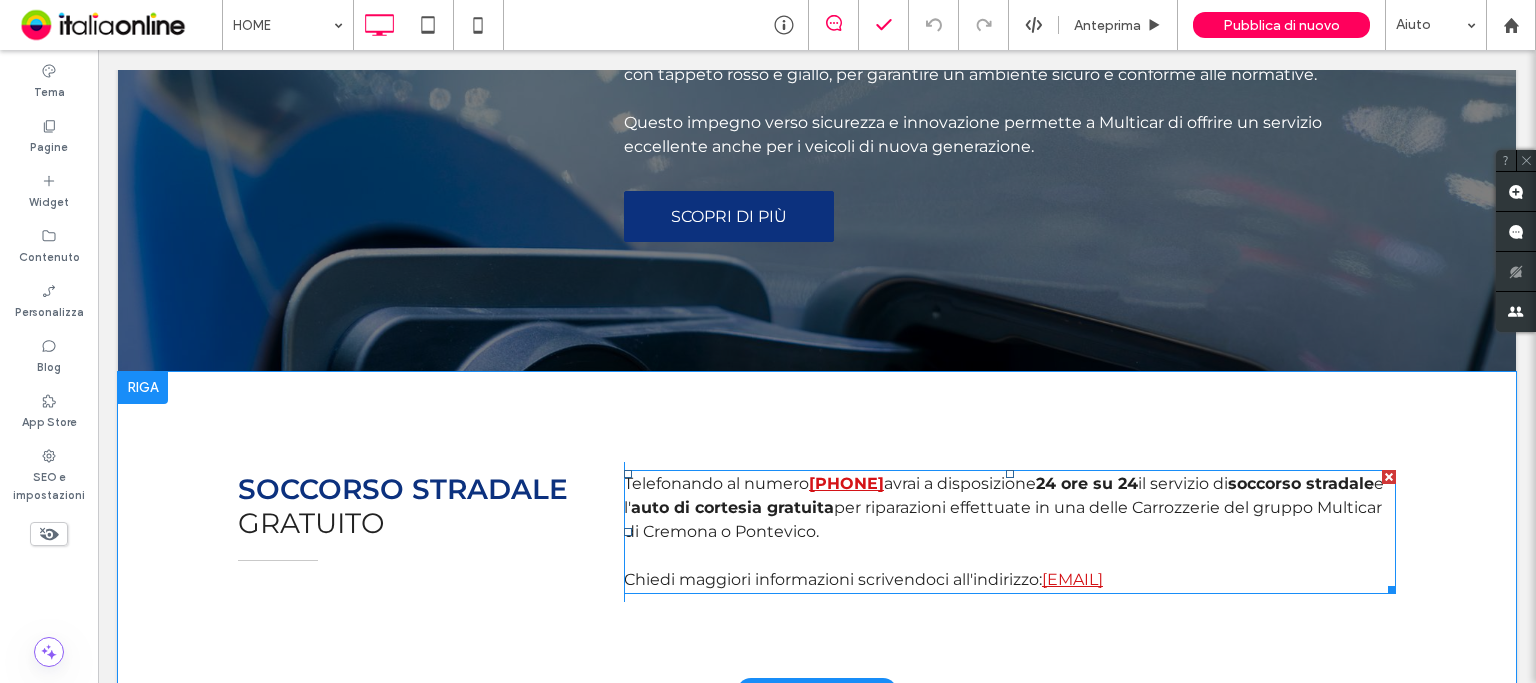 click on "Chiedi maggiori informazioni scrivendoci all'indirizzo:  info@carrozzeriemulticar.com" at bounding box center [1010, 580] 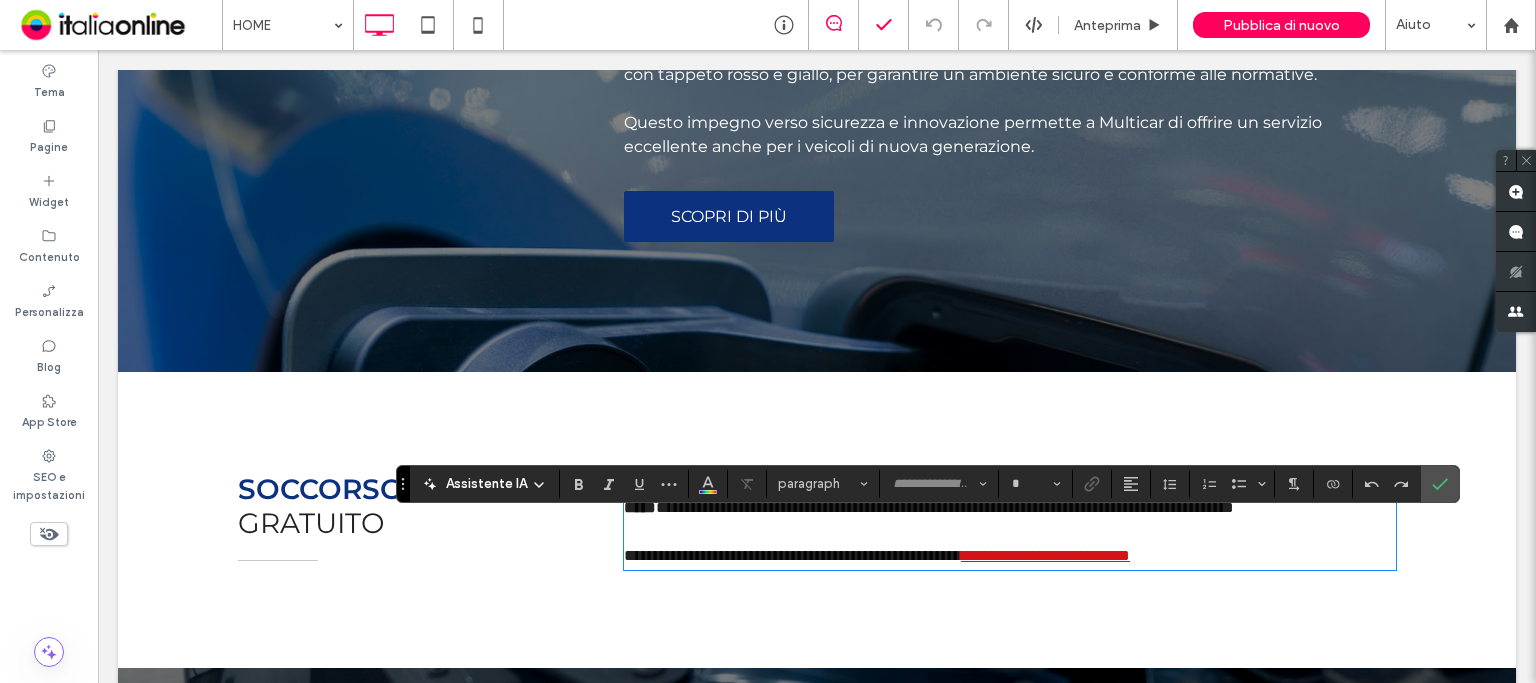 type on "**********" 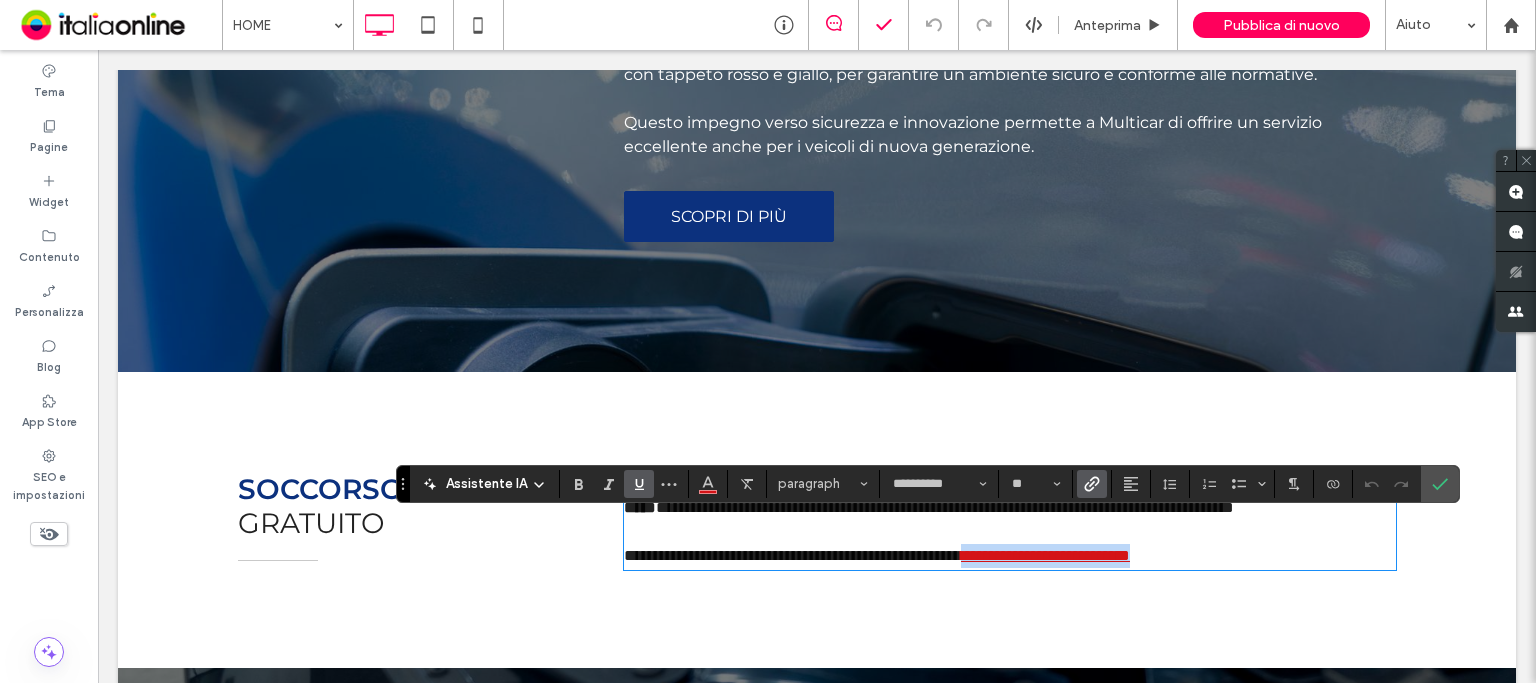 drag, startPoint x: 1300, startPoint y: 625, endPoint x: 1048, endPoint y: 628, distance: 252.01785 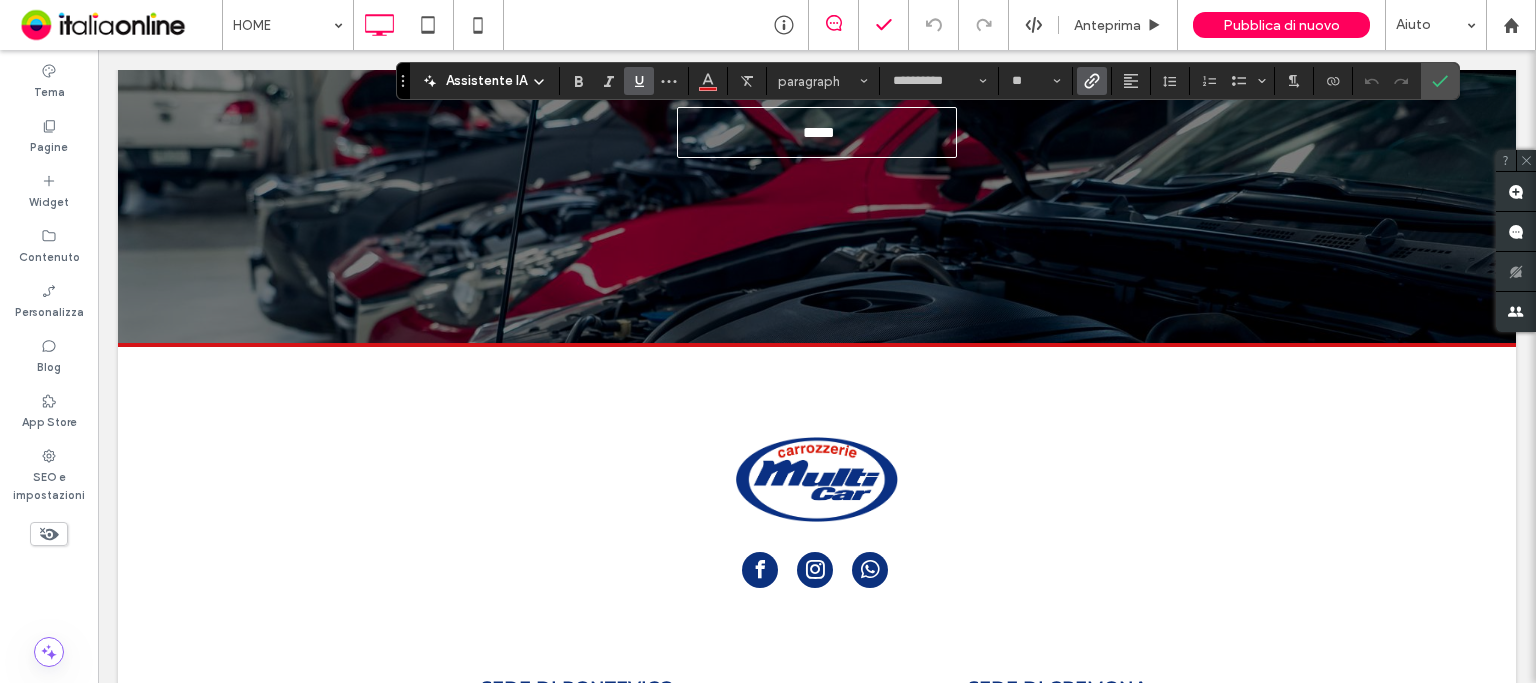 scroll, scrollTop: 3981, scrollLeft: 0, axis: vertical 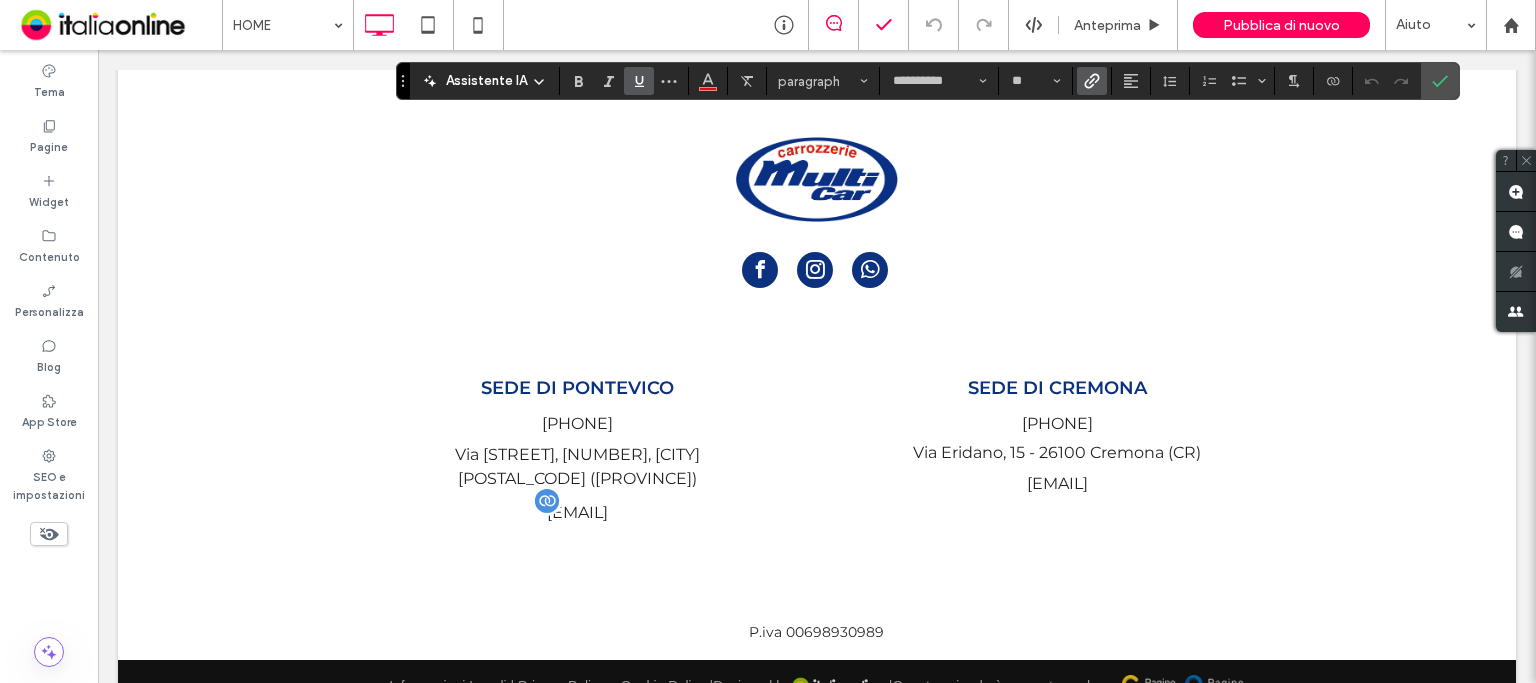 click on "[EMAIL]" at bounding box center (577, 511) 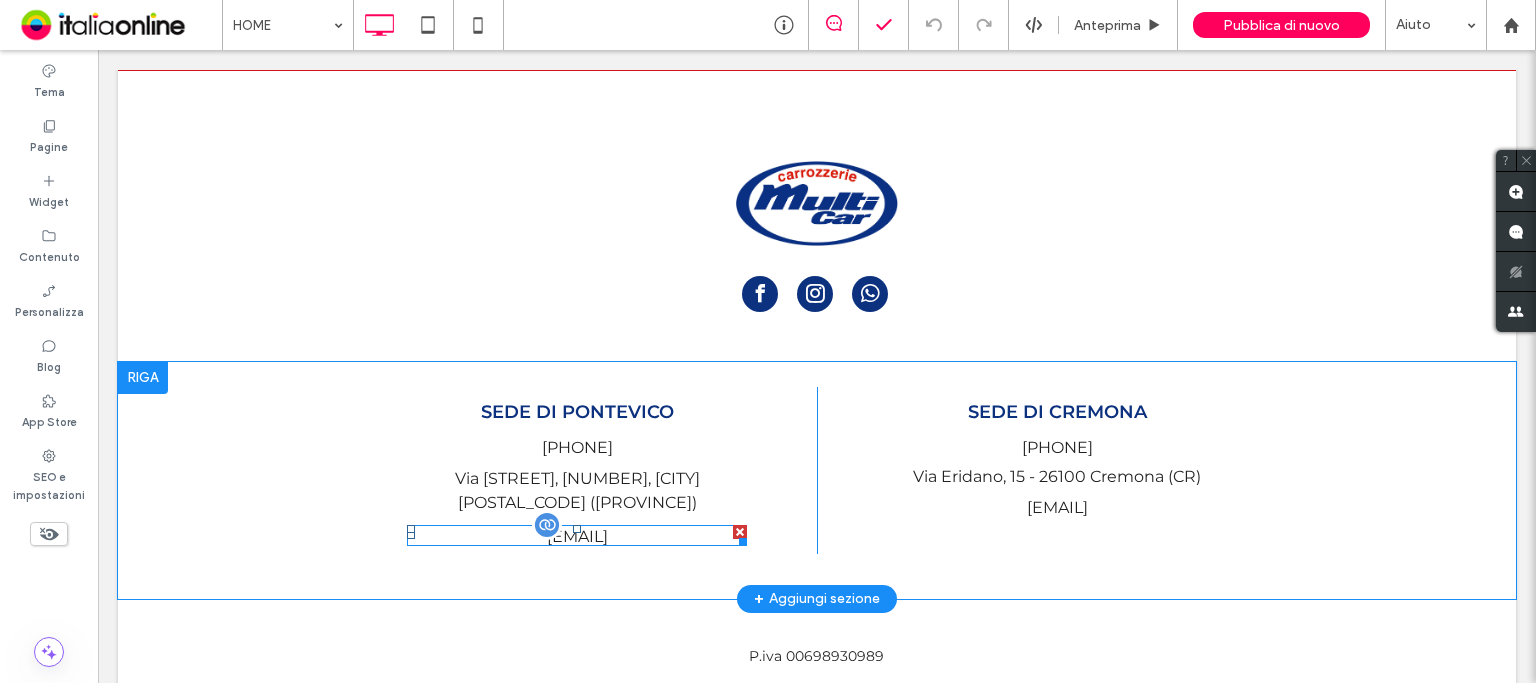 click on "[EMAIL]" at bounding box center (577, 535) 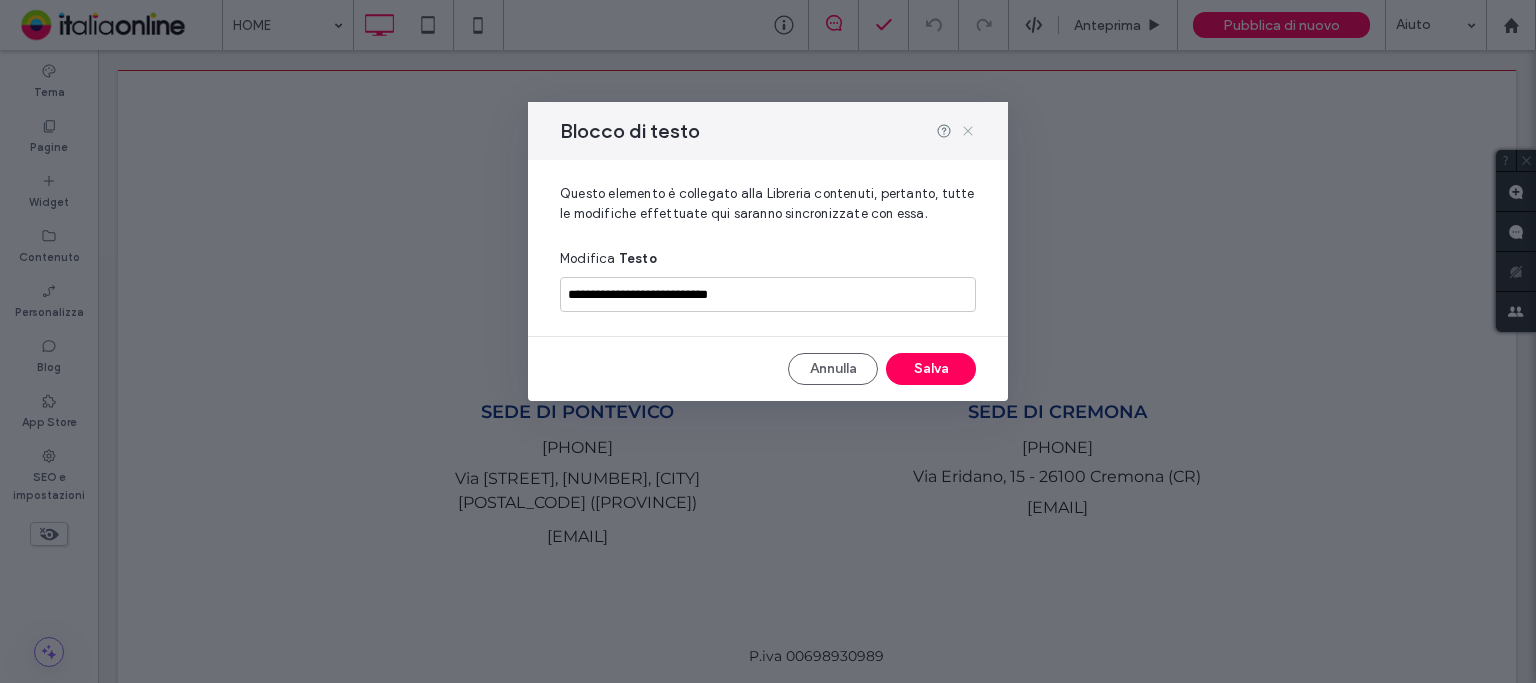 click 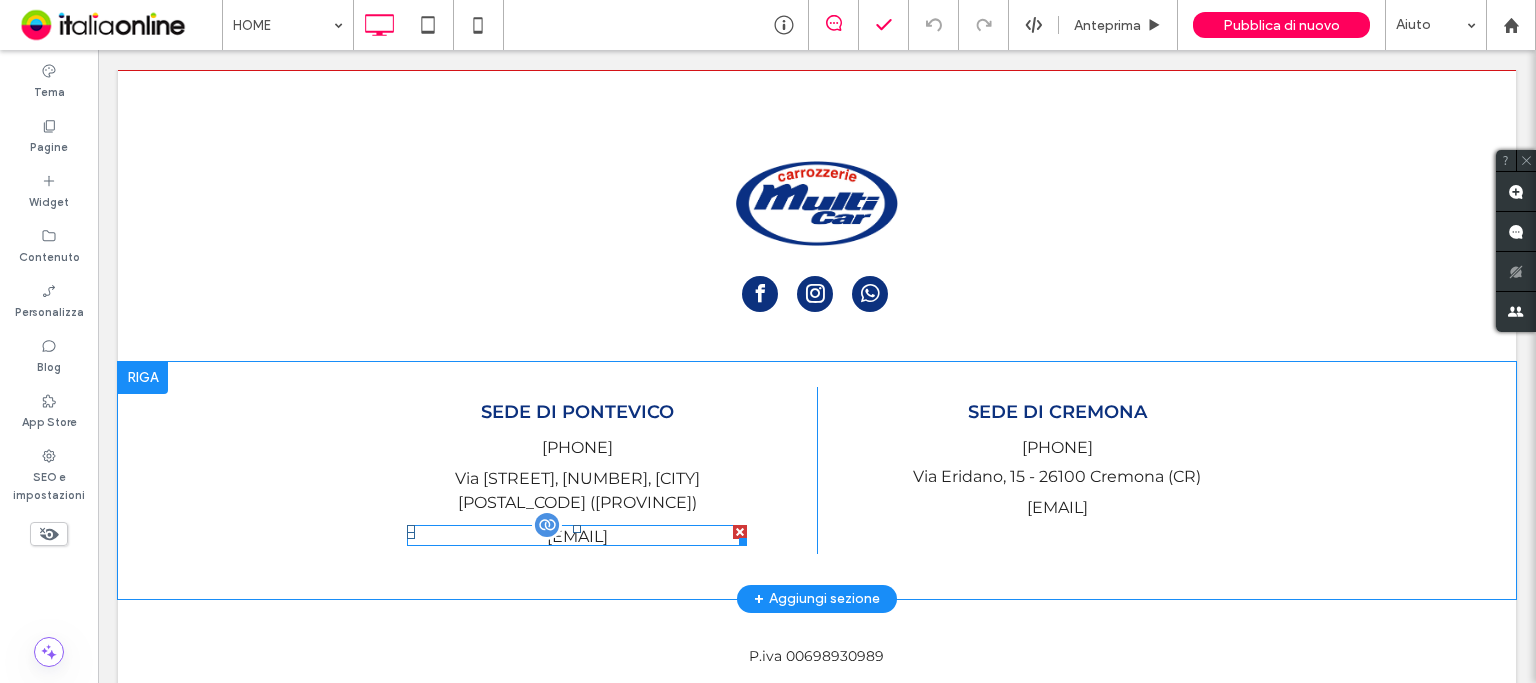 click at bounding box center (547, 525) 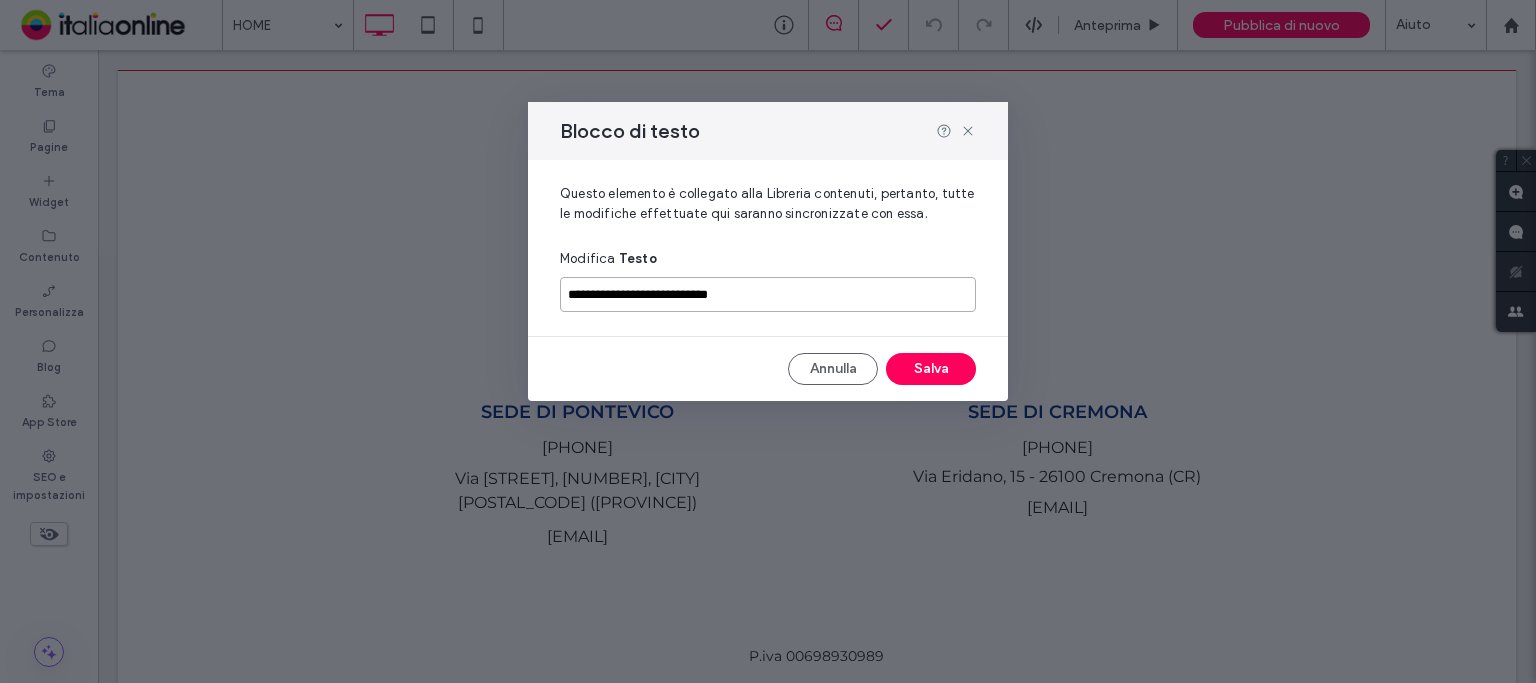 click on "**********" at bounding box center (768, 294) 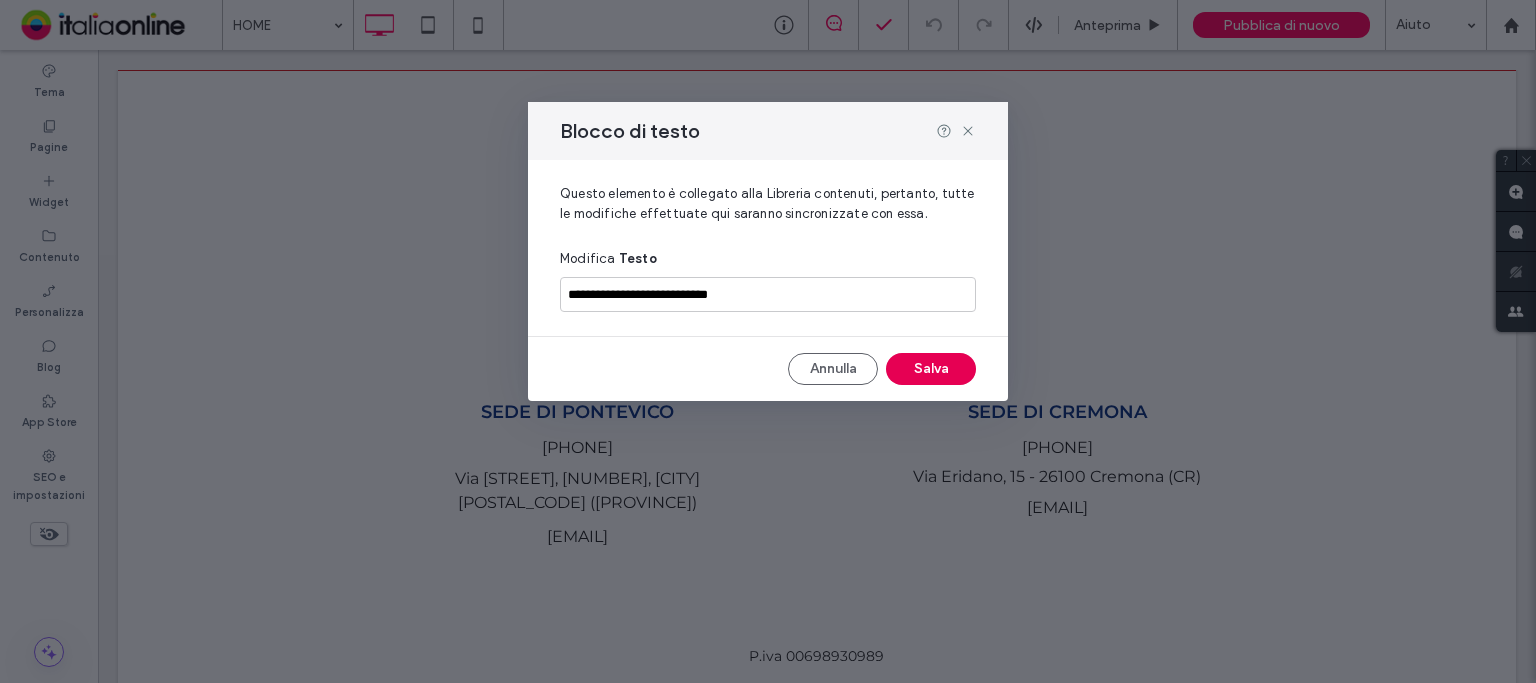 click on "Salva" at bounding box center [931, 369] 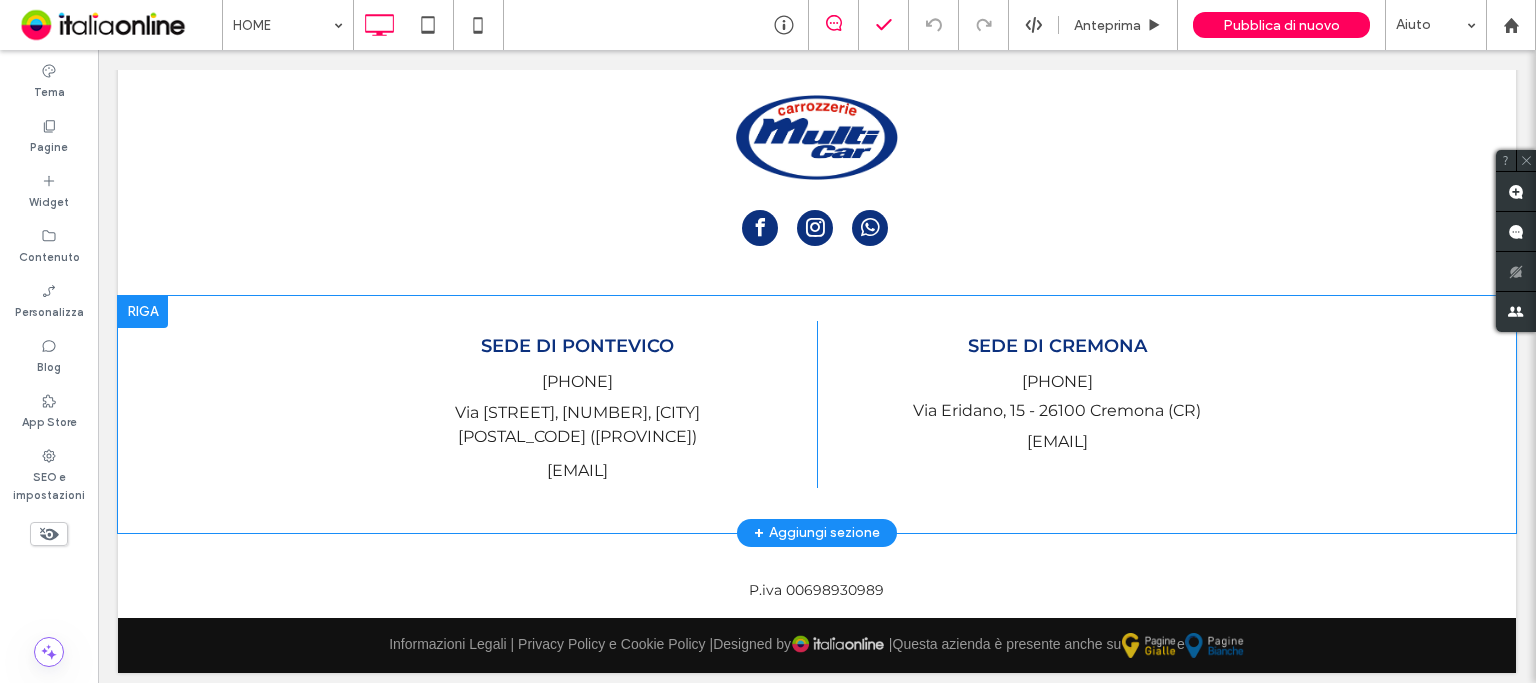 scroll, scrollTop: 4081, scrollLeft: 0, axis: vertical 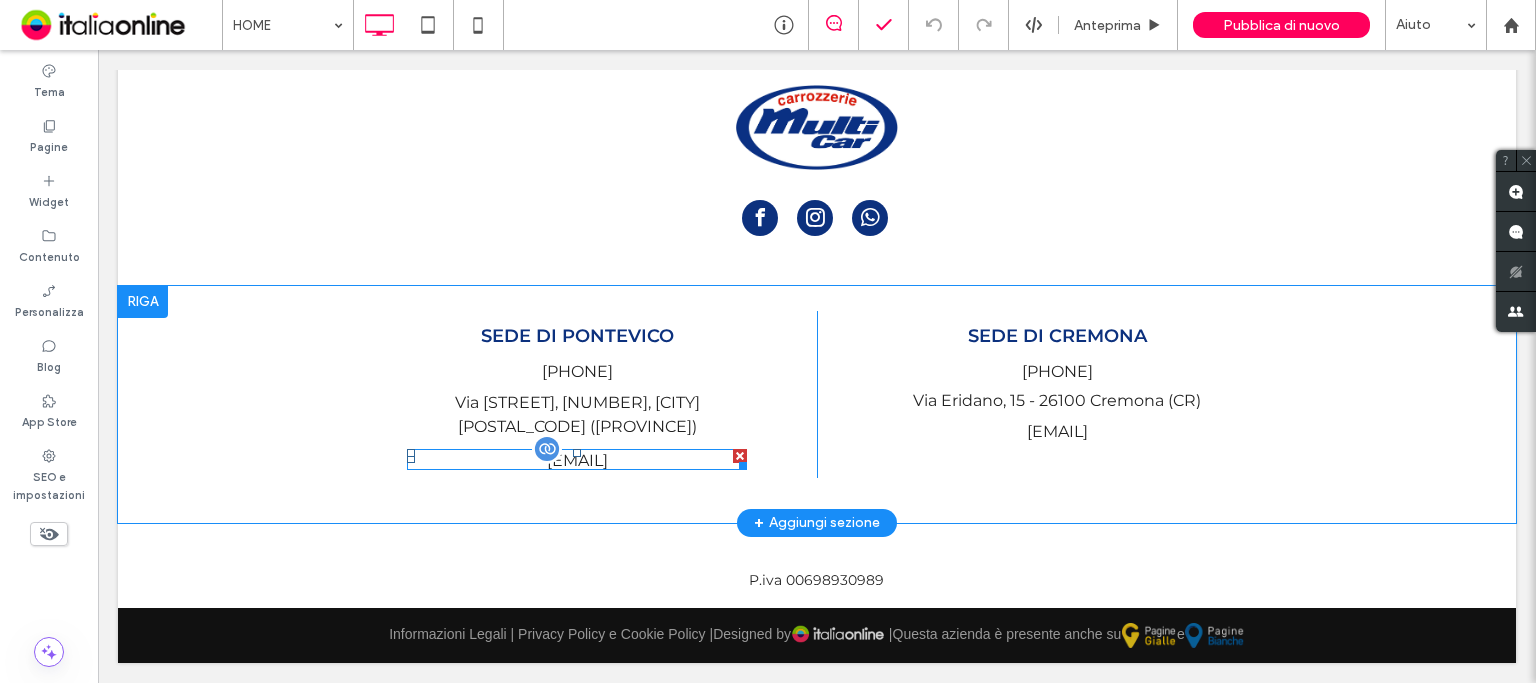 click on "[EMAIL]" at bounding box center (577, 459) 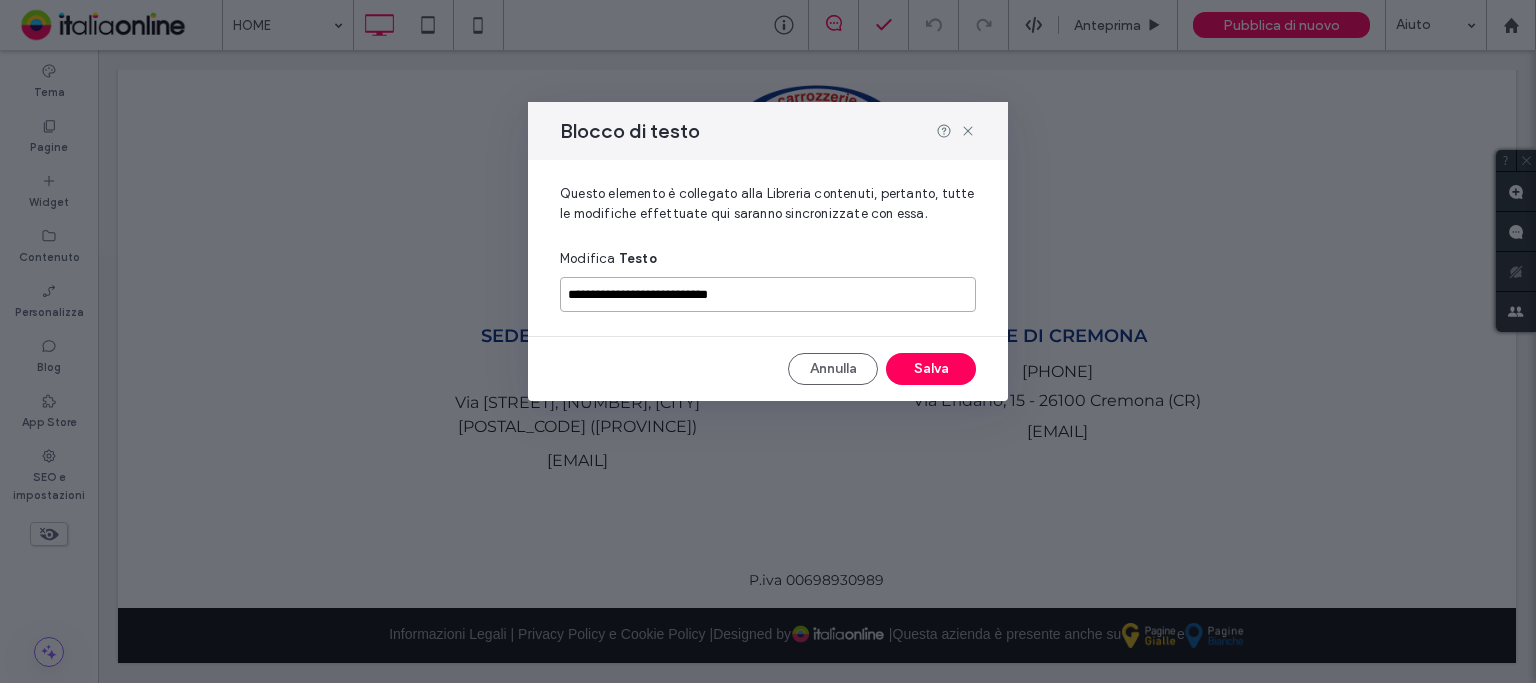 drag, startPoint x: 639, startPoint y: 295, endPoint x: 581, endPoint y: 285, distance: 58.855755 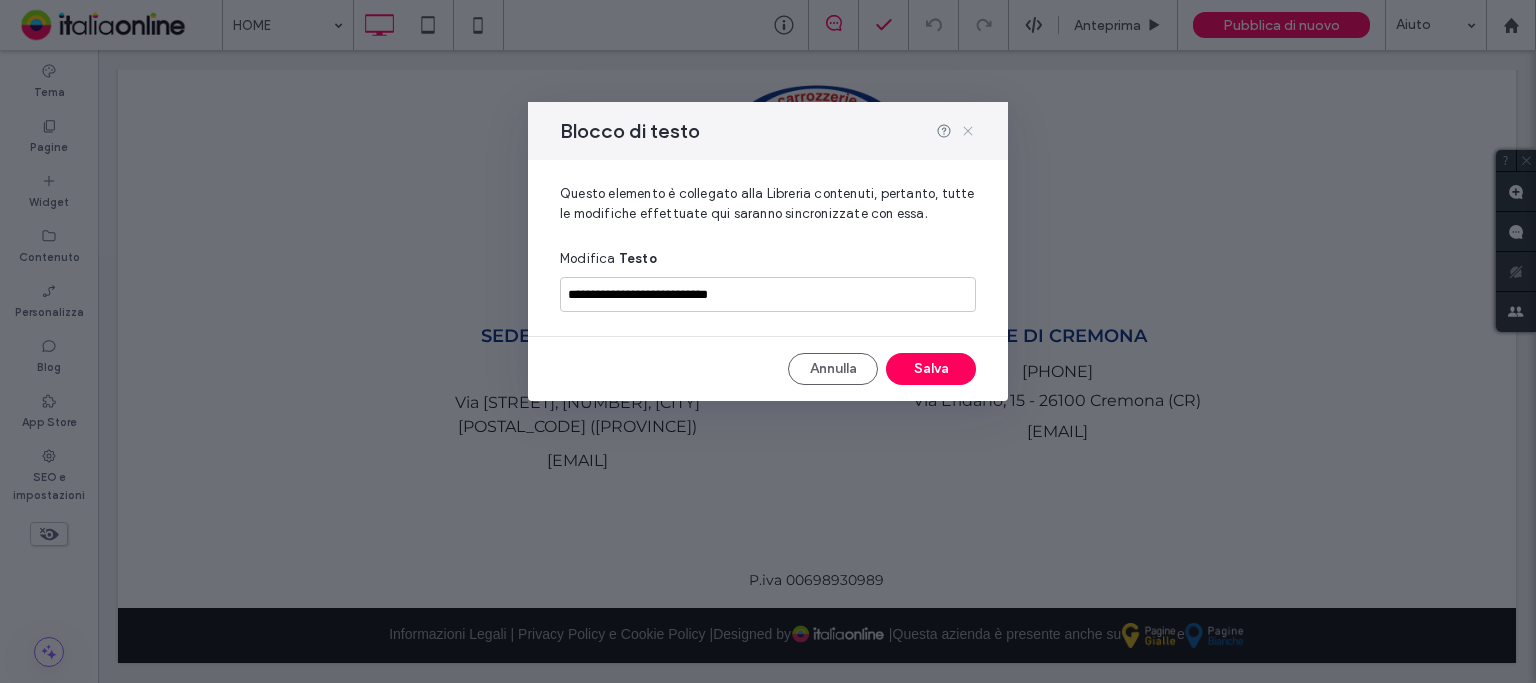 click 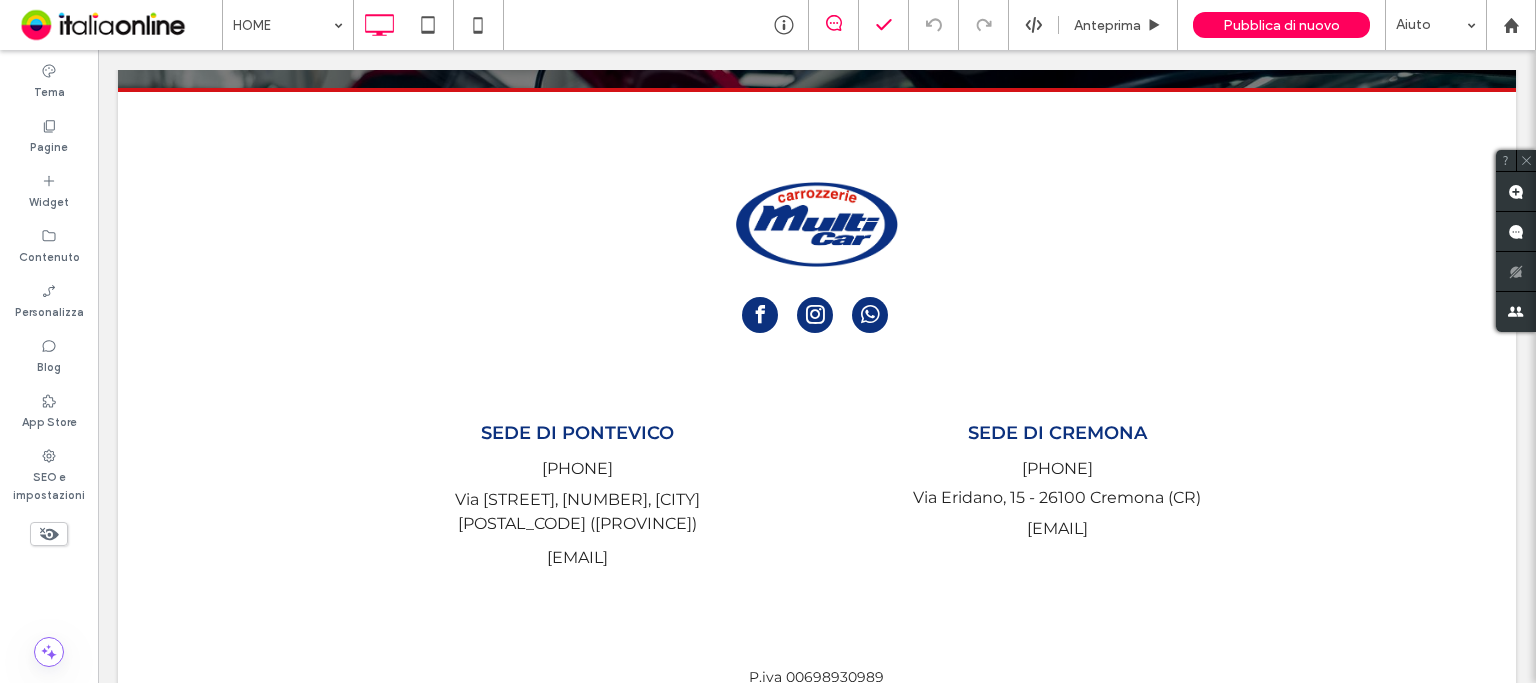 scroll, scrollTop: 4081, scrollLeft: 0, axis: vertical 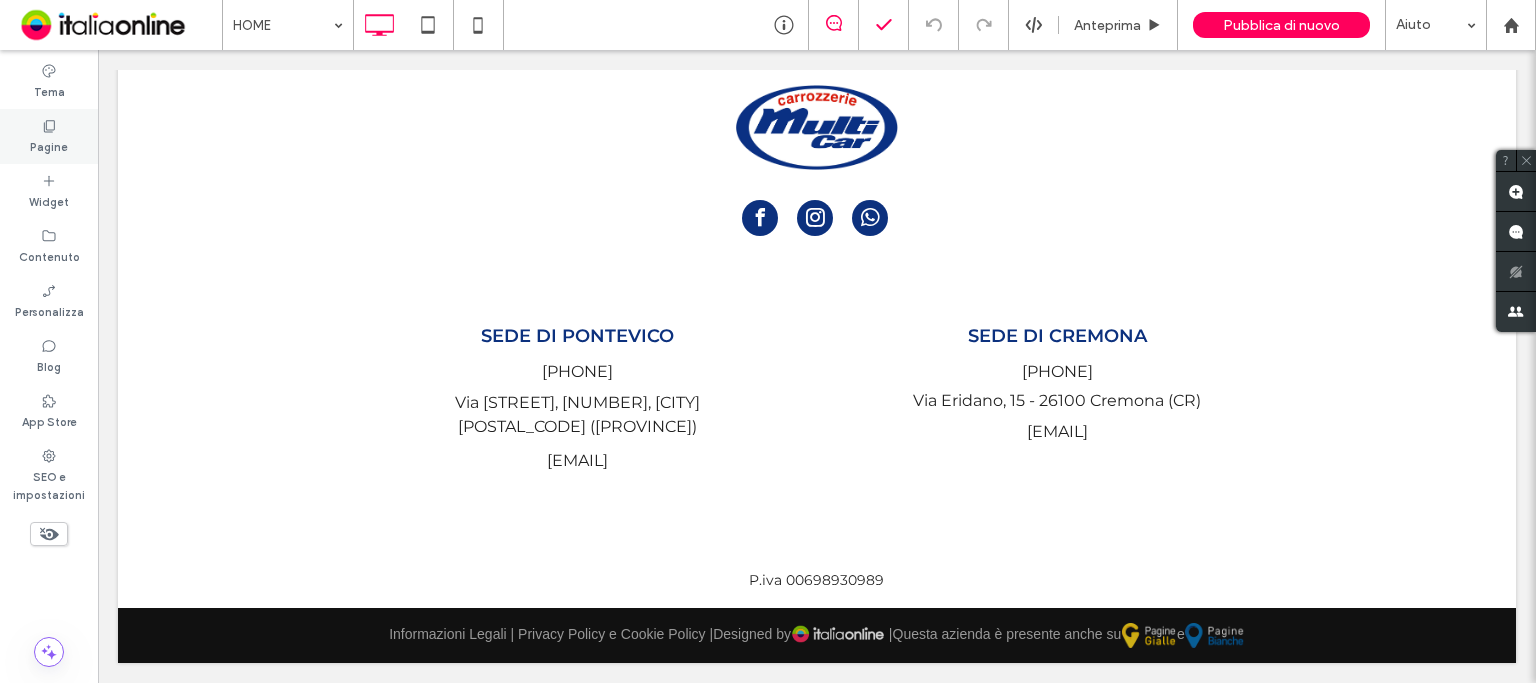 drag, startPoint x: 36, startPoint y: 242, endPoint x: 41, endPoint y: 144, distance: 98.12747 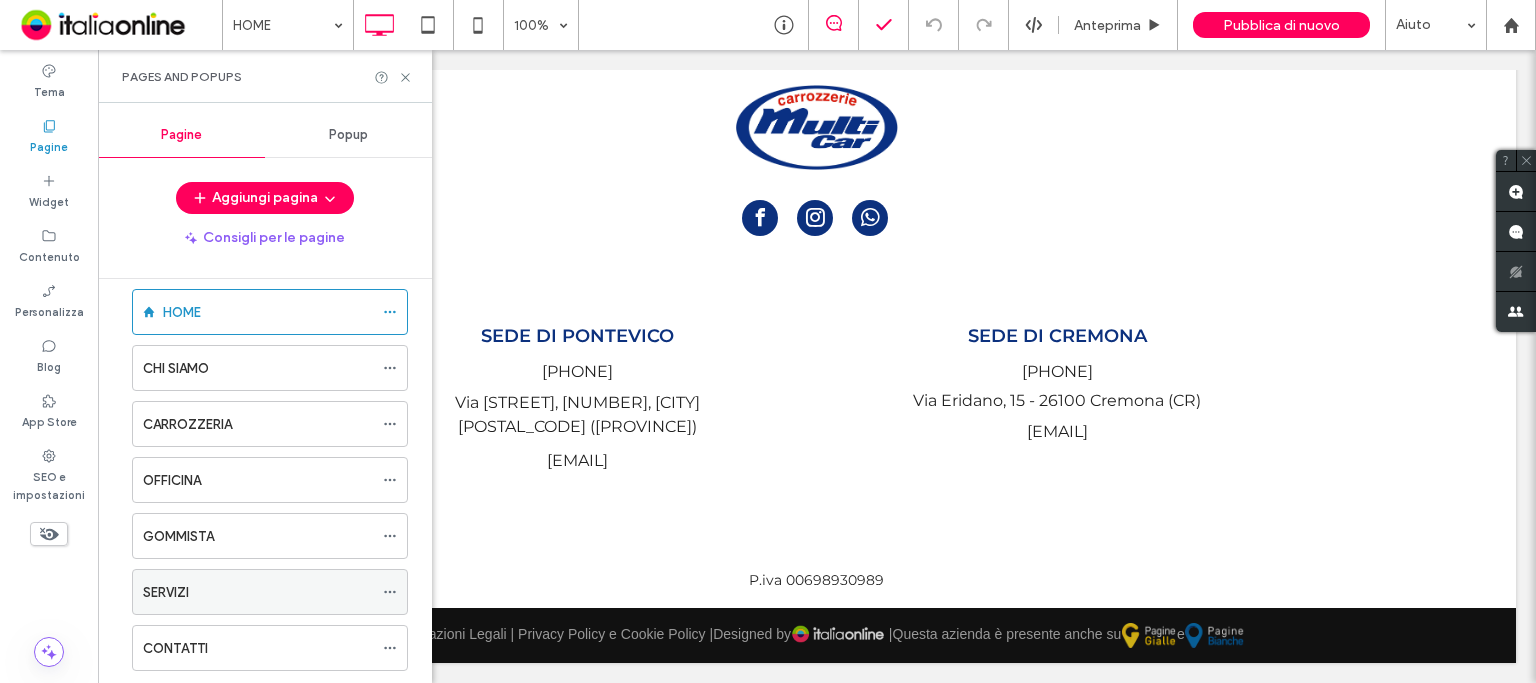 scroll, scrollTop: 68, scrollLeft: 0, axis: vertical 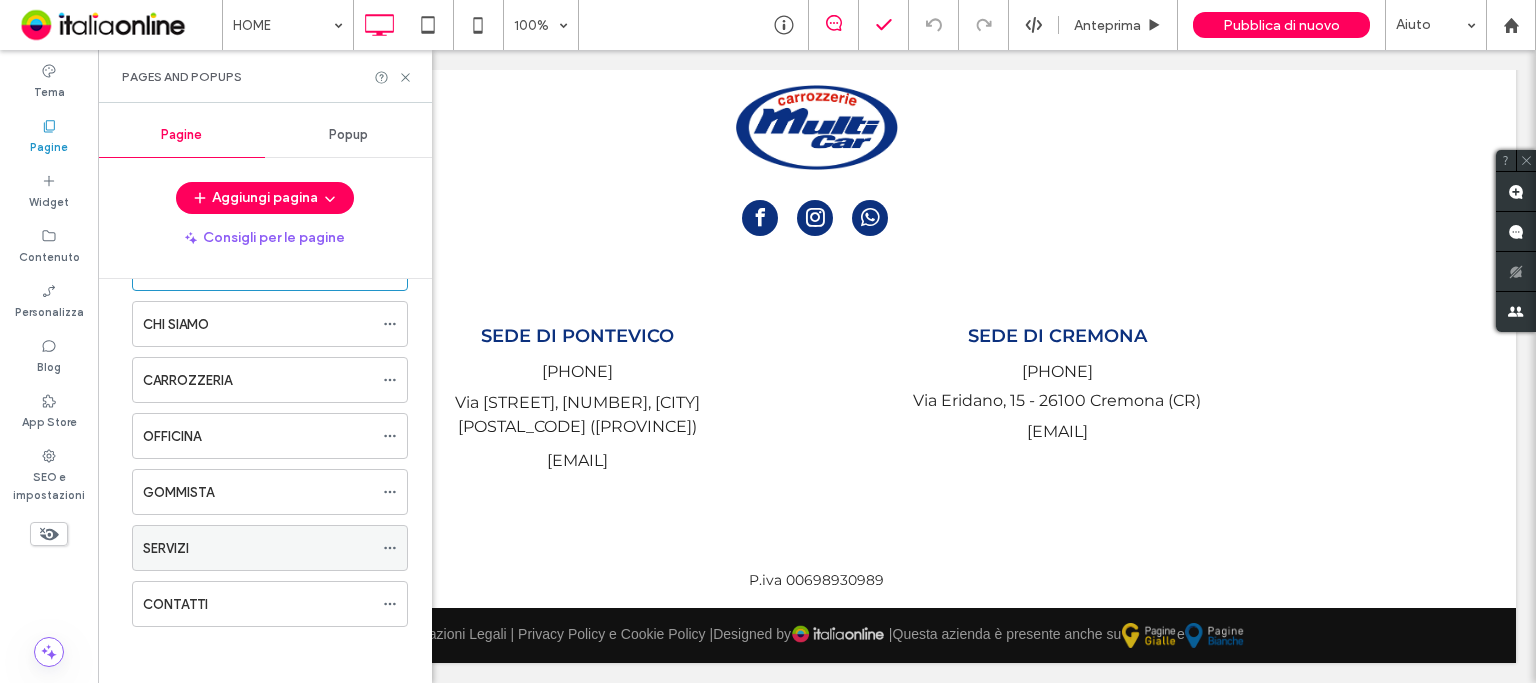 click on "SERVIZI" at bounding box center (258, 548) 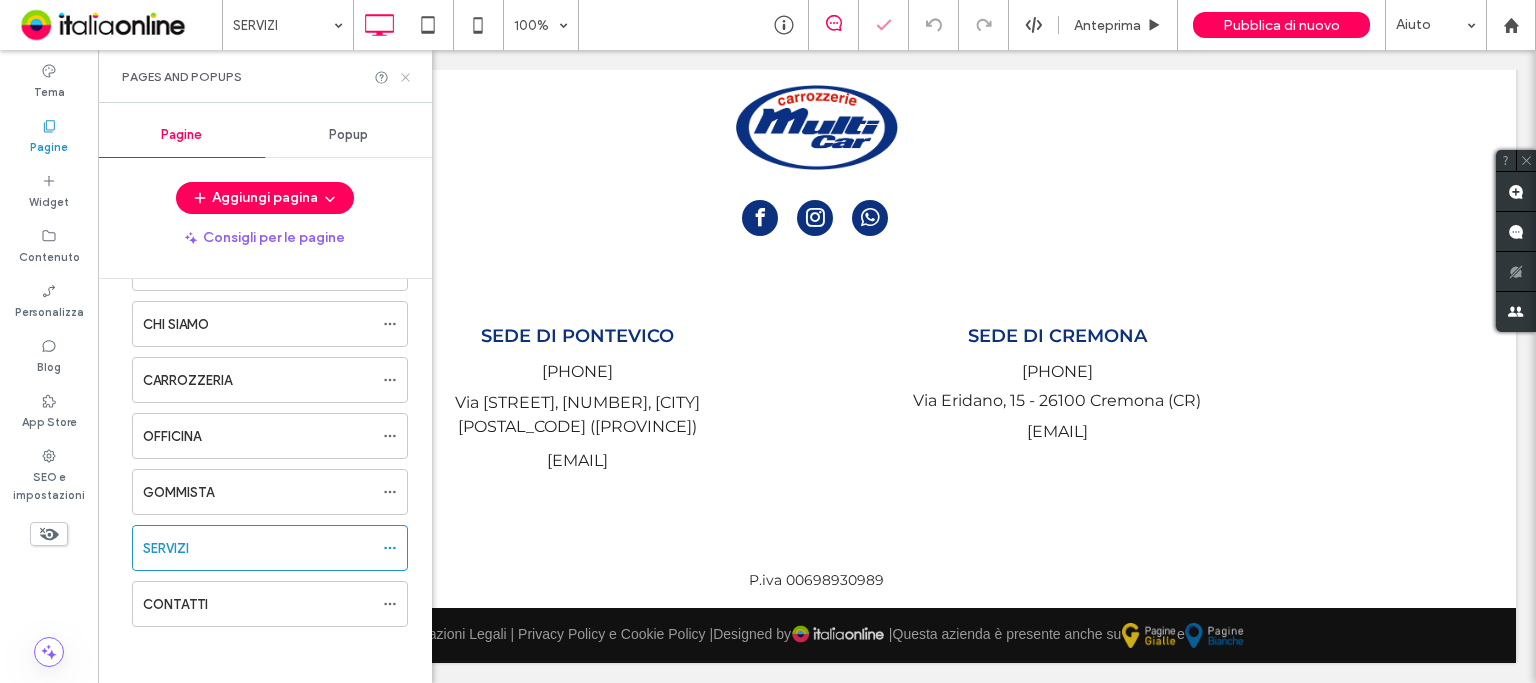 click 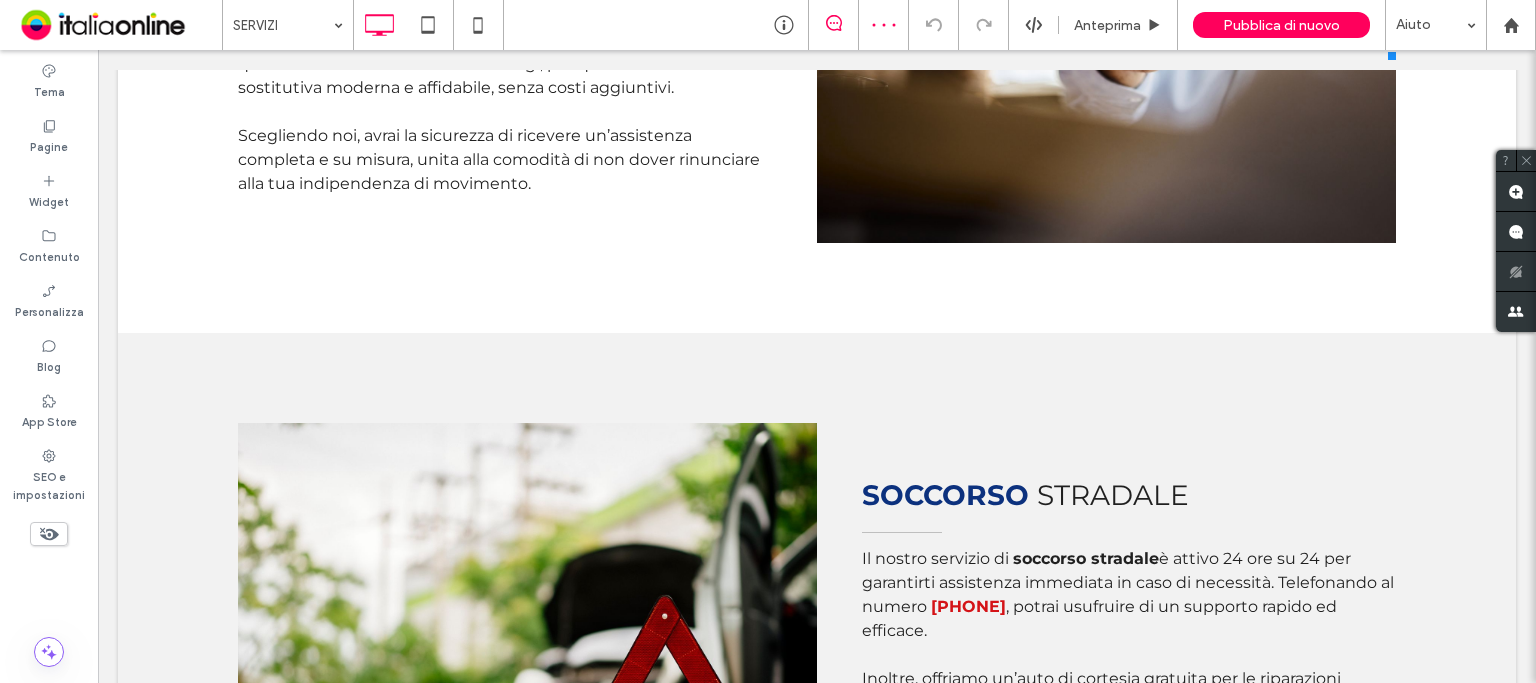 scroll, scrollTop: 2700, scrollLeft: 0, axis: vertical 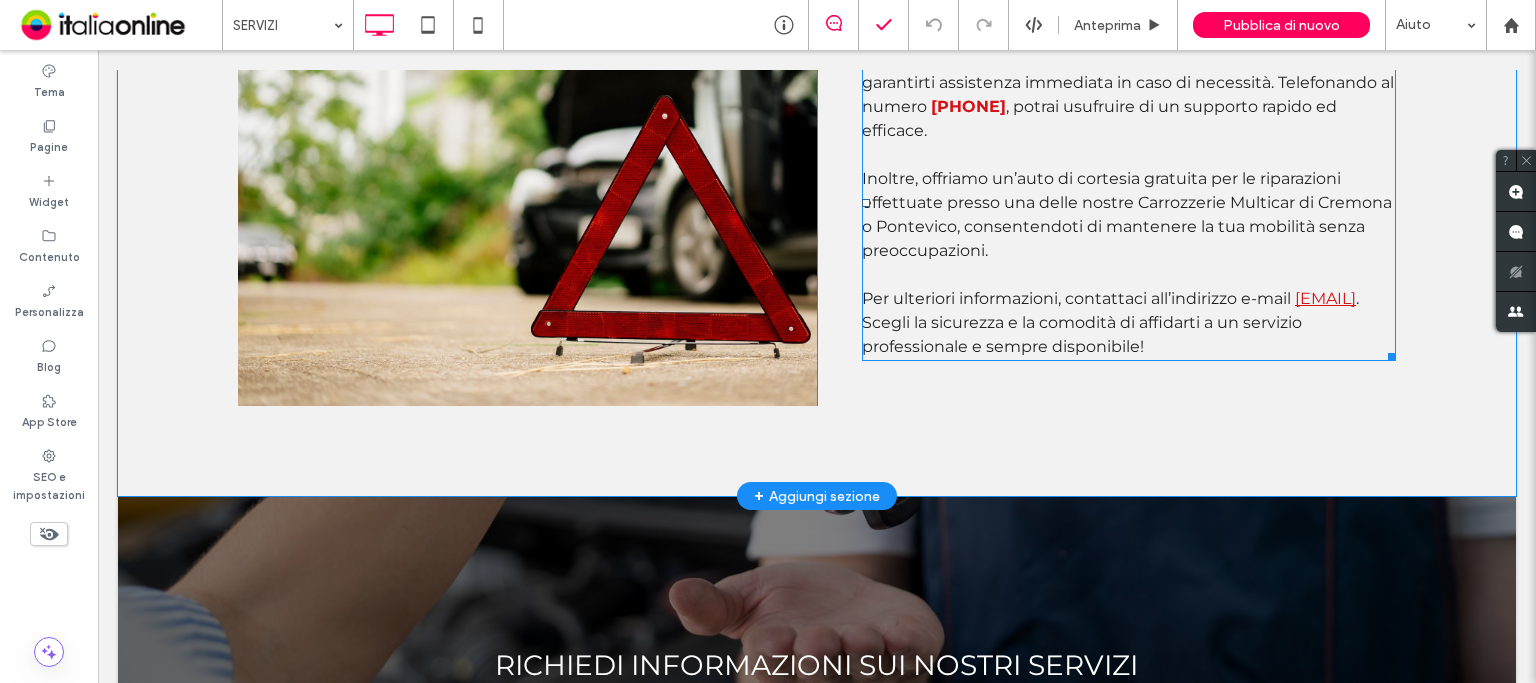 click on ". Scegli la sicurezza e la comodità di affidarti a un servizio professionale e sempre disponibile!" at bounding box center (1110, 322) 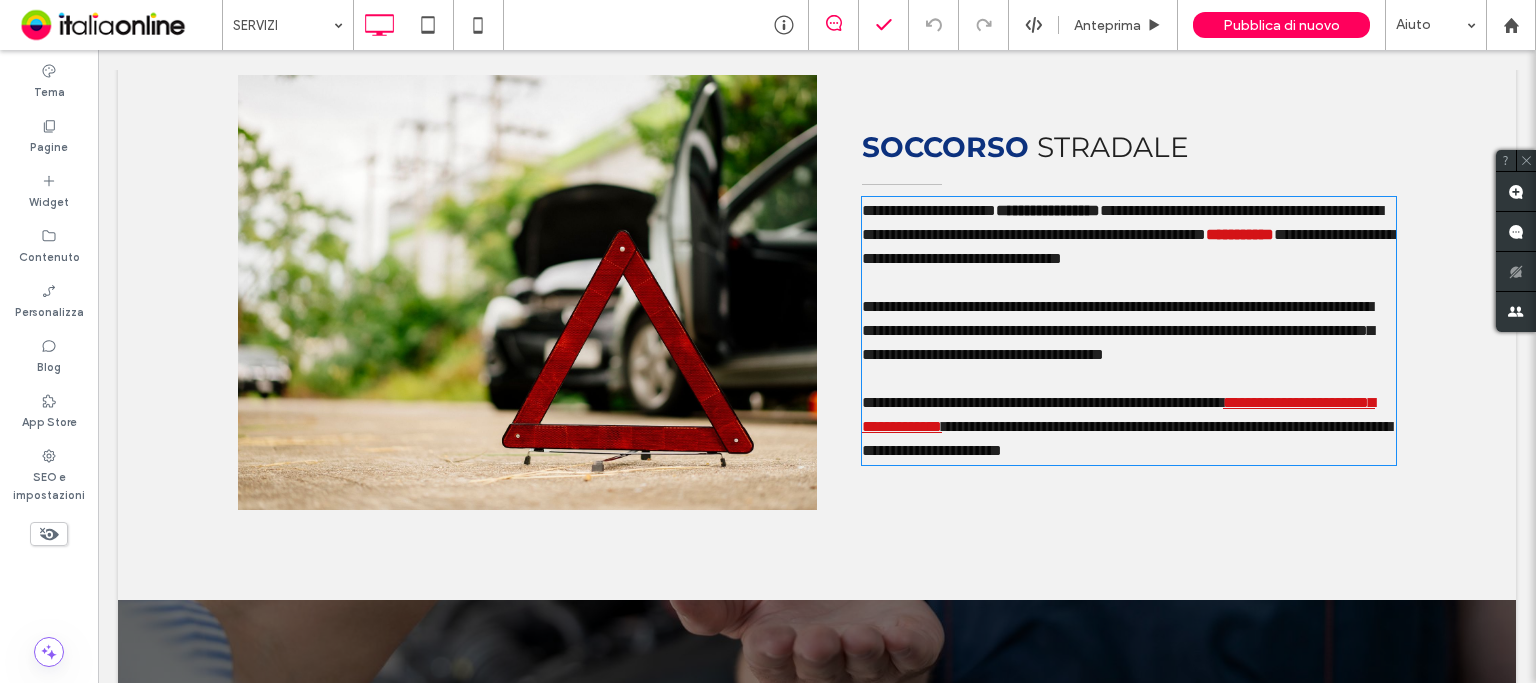 type on "**********" 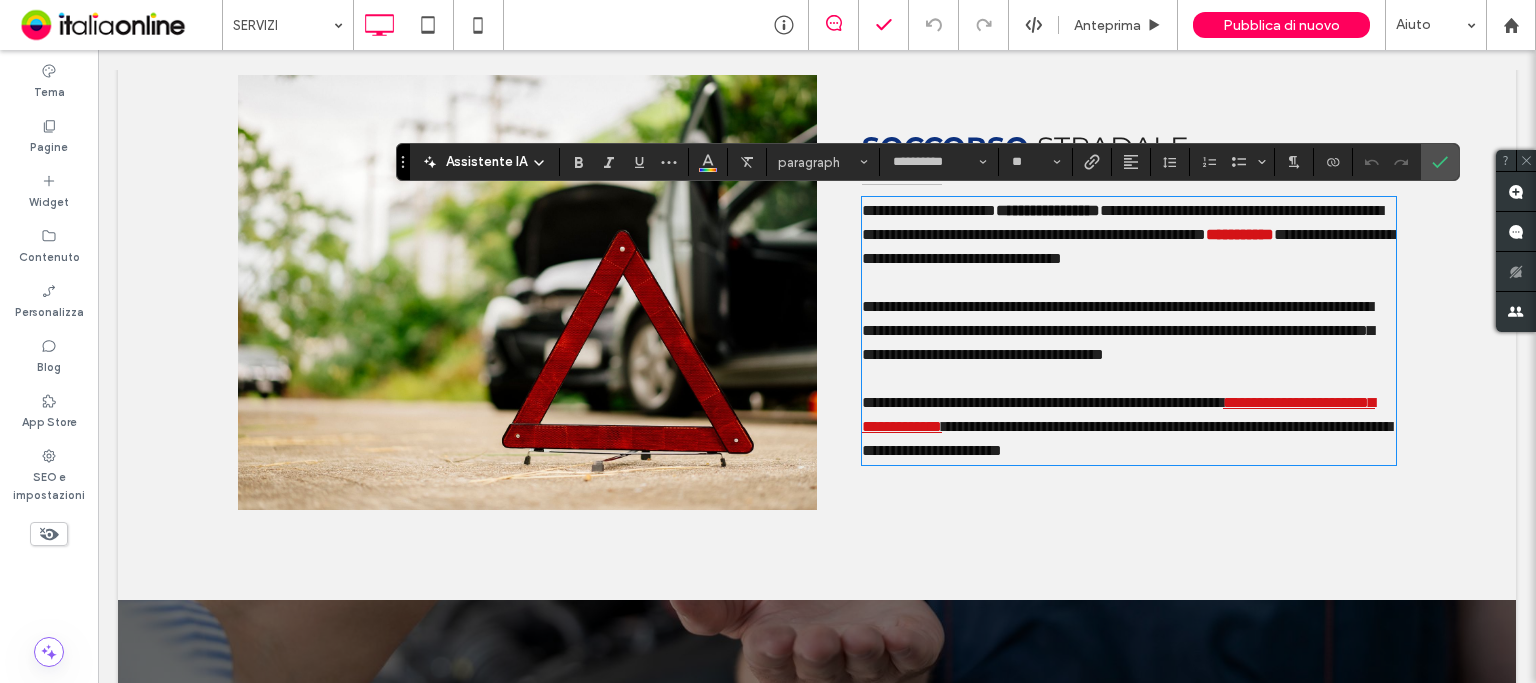 click on "**********" at bounding box center (1127, 438) 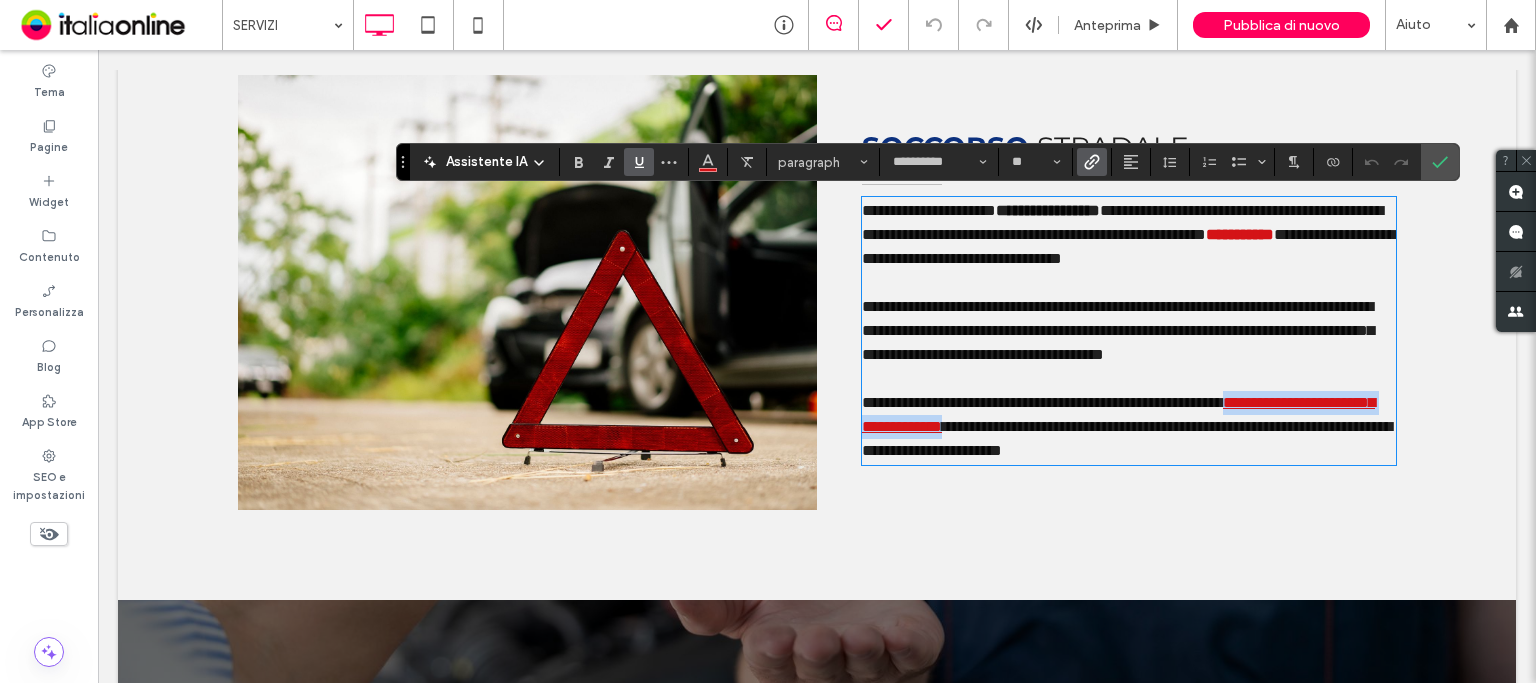 drag, startPoint x: 1172, startPoint y: 479, endPoint x: 876, endPoint y: 486, distance: 296.08276 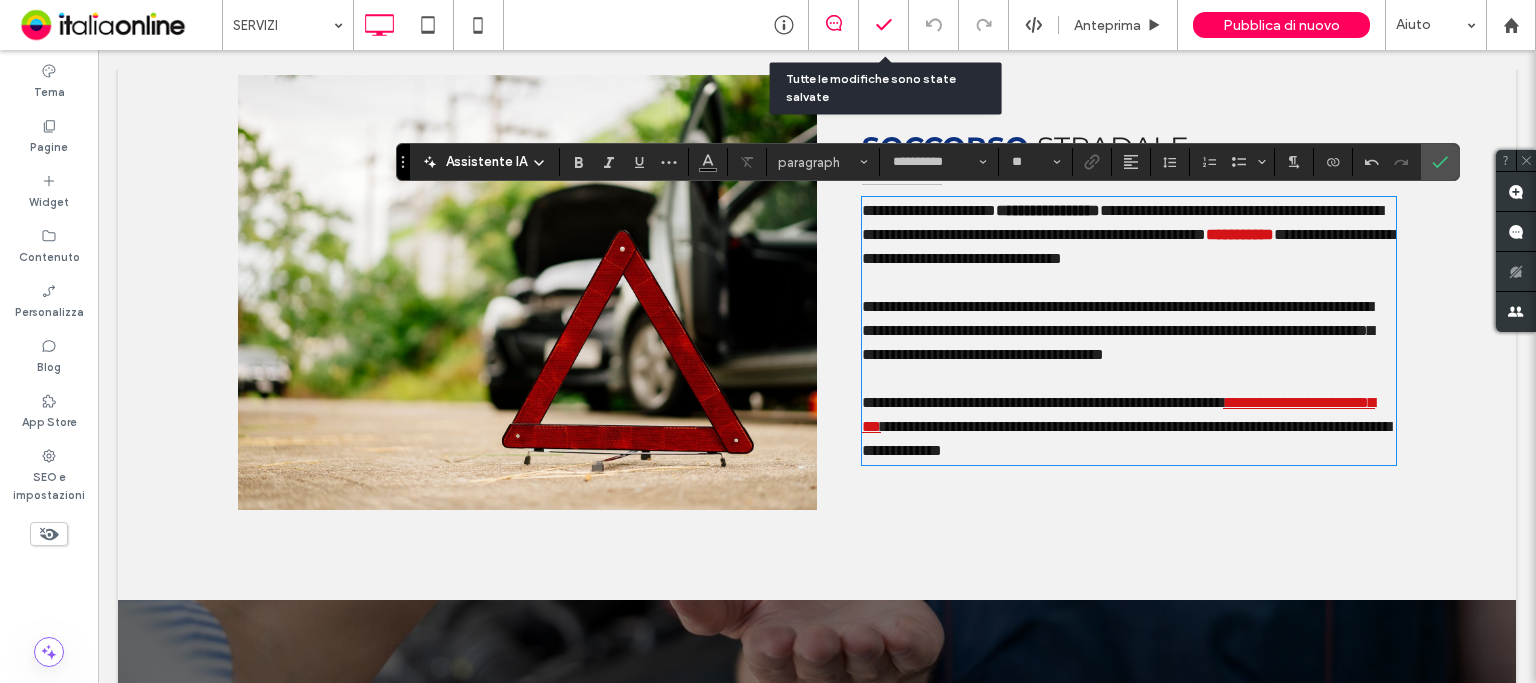 click 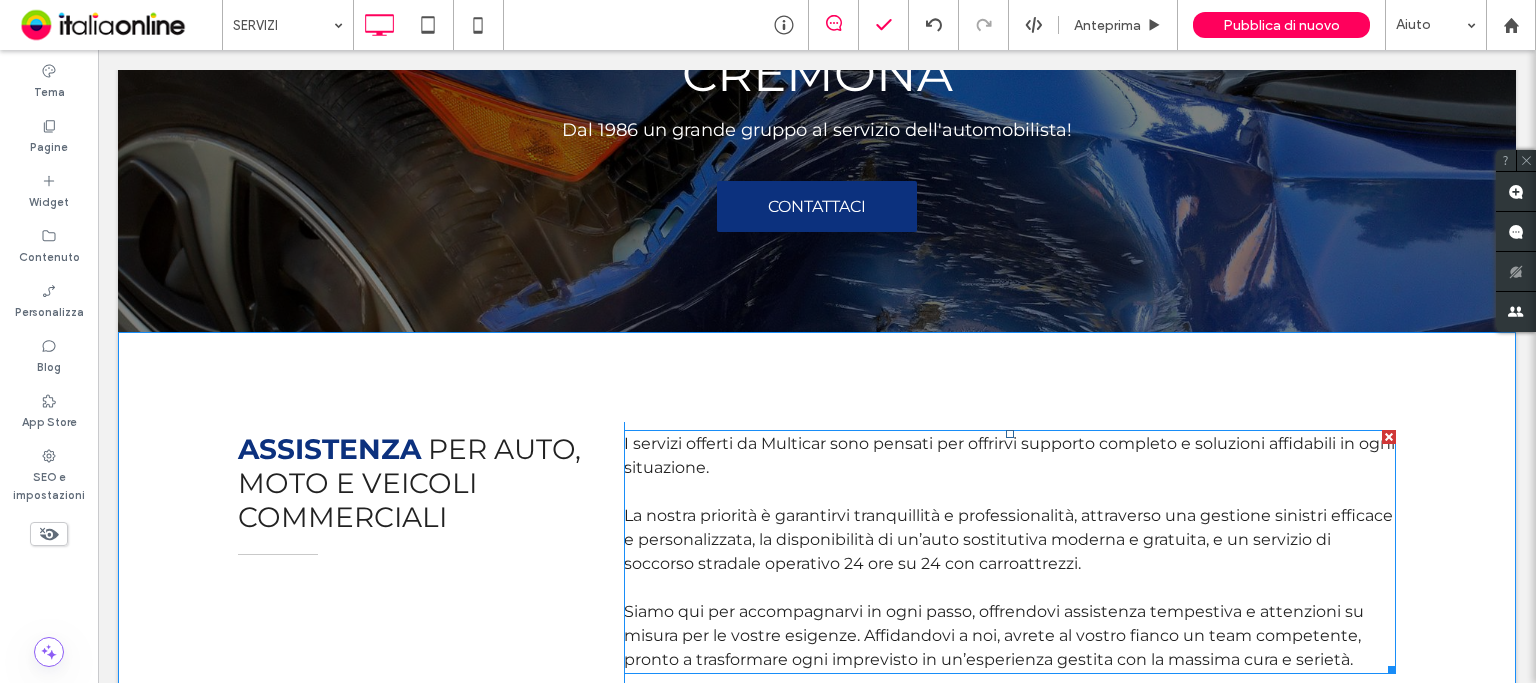 scroll, scrollTop: 0, scrollLeft: 0, axis: both 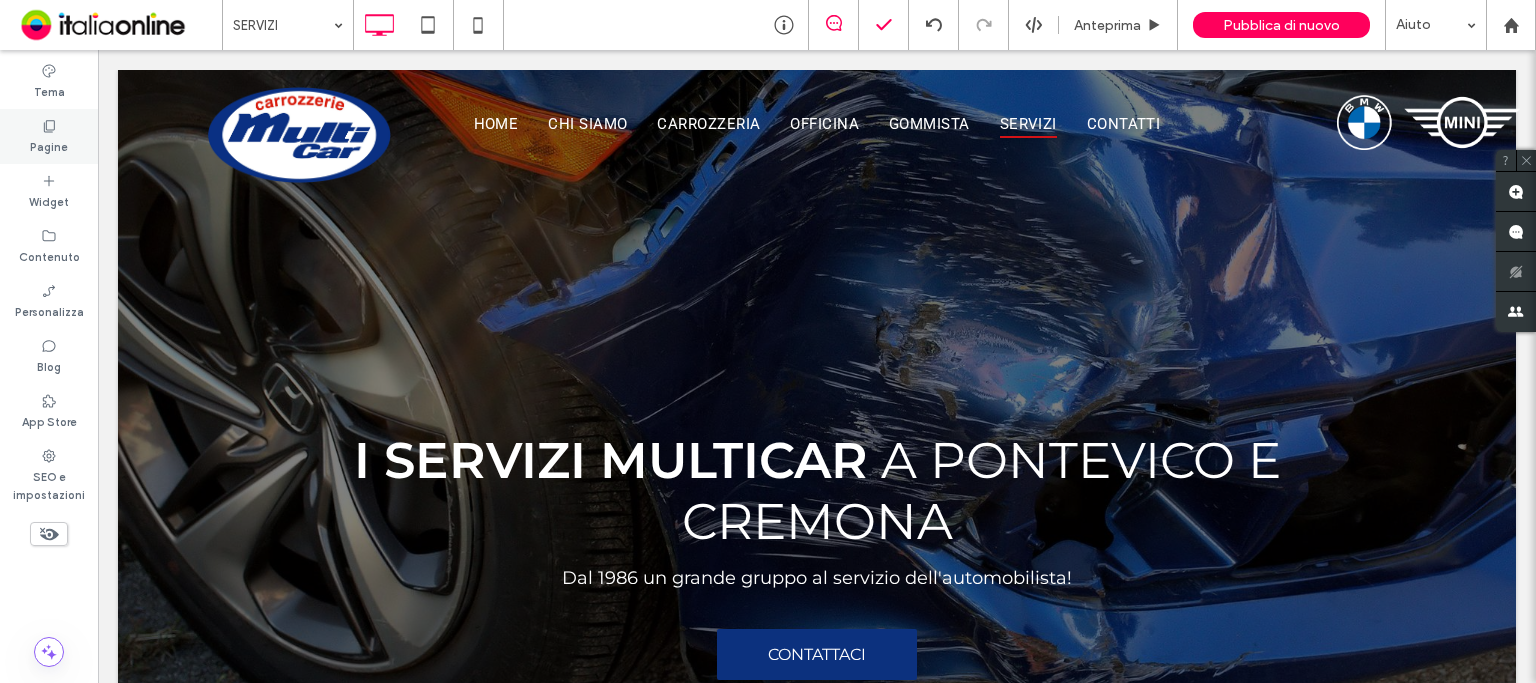 drag, startPoint x: 230, startPoint y: 341, endPoint x: 64, endPoint y: 143, distance: 258.37958 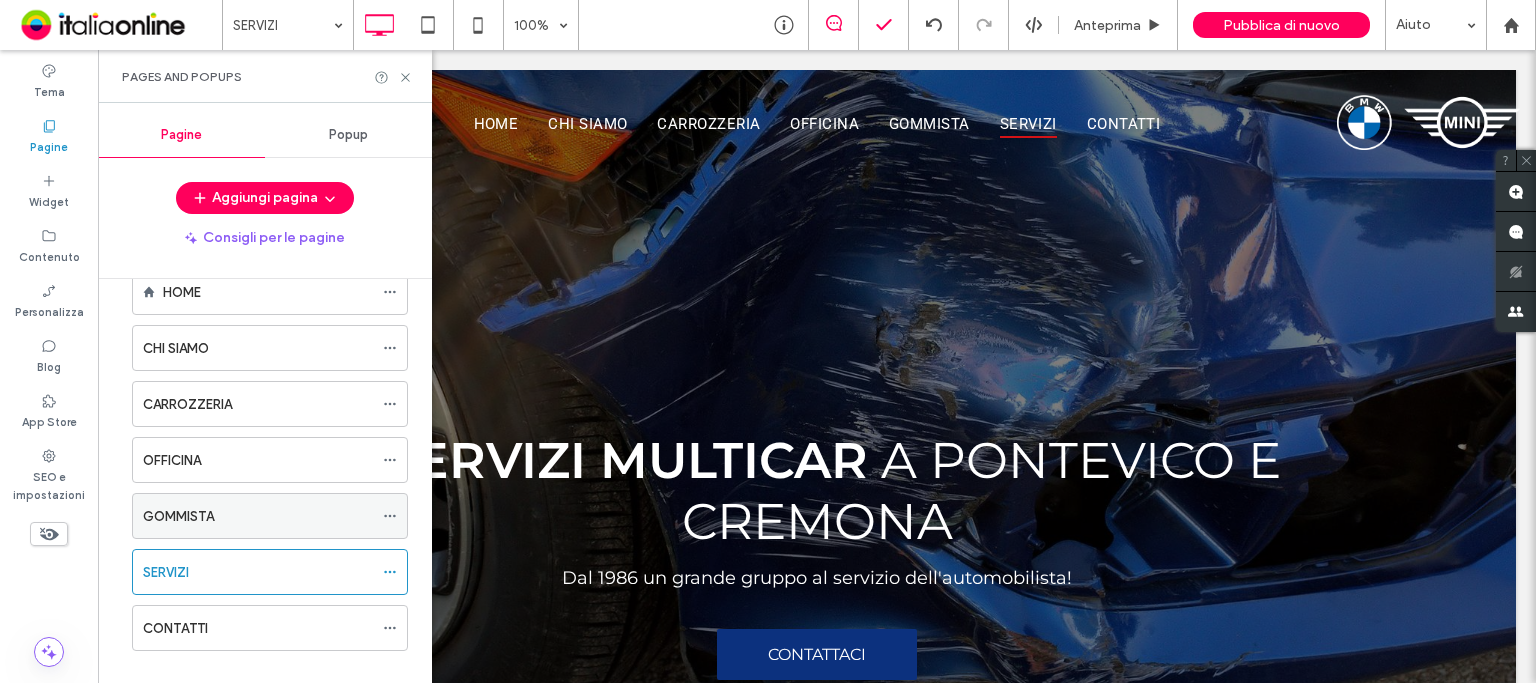 scroll, scrollTop: 68, scrollLeft: 0, axis: vertical 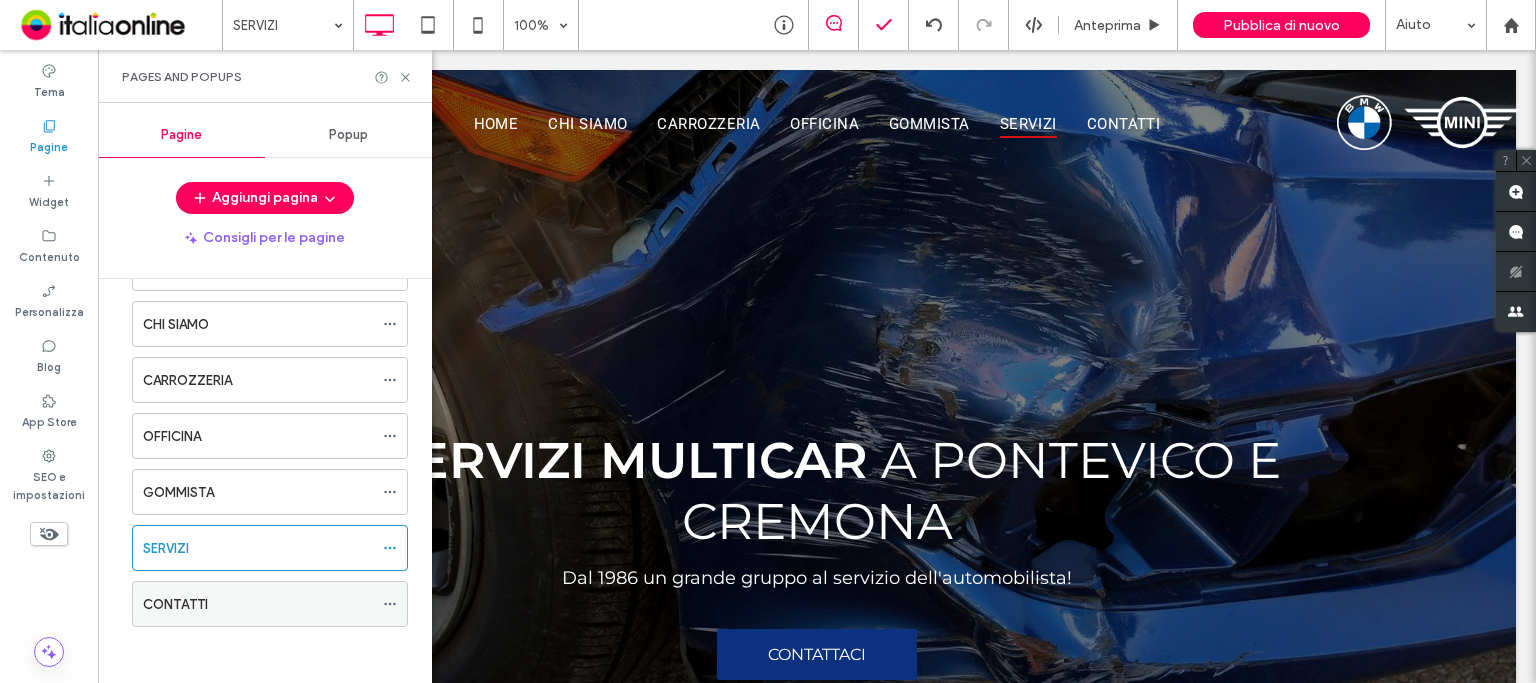 click on "CONTATTI" at bounding box center [258, 604] 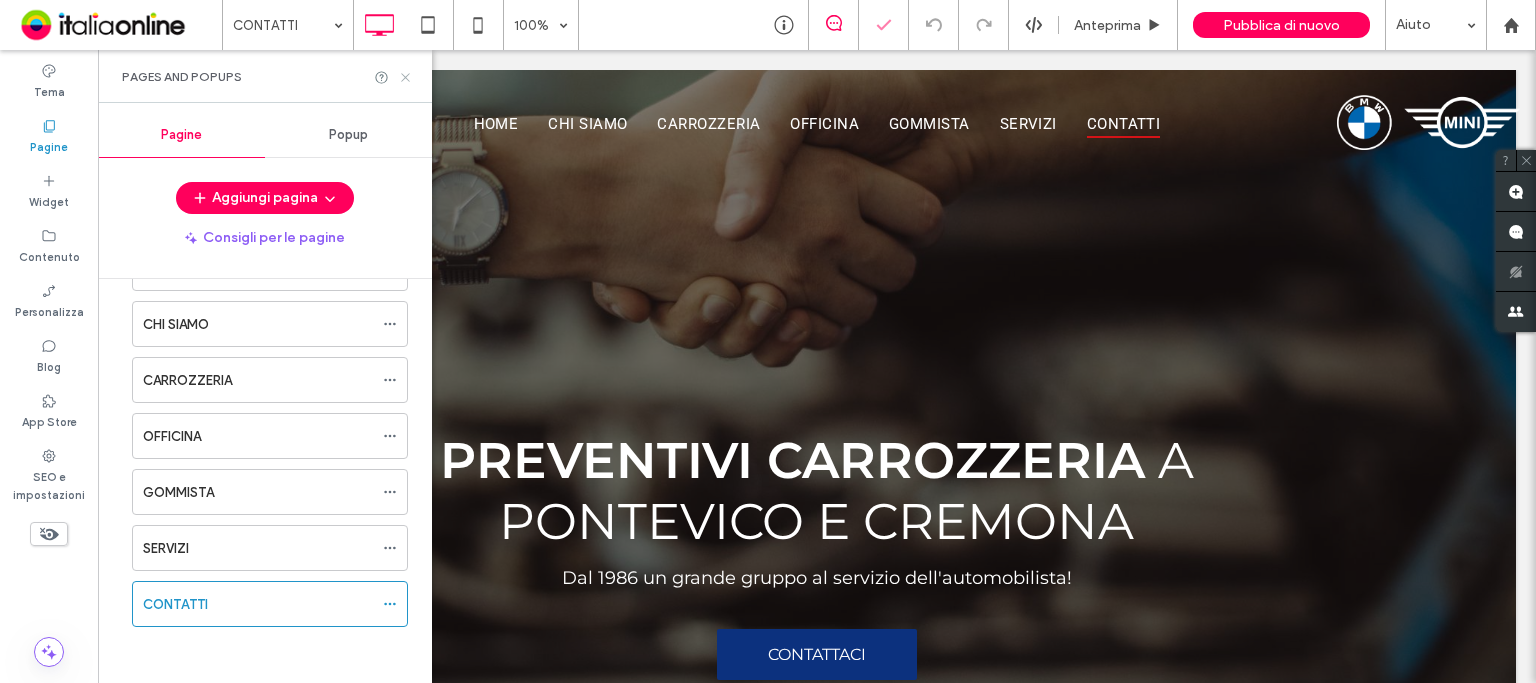 click 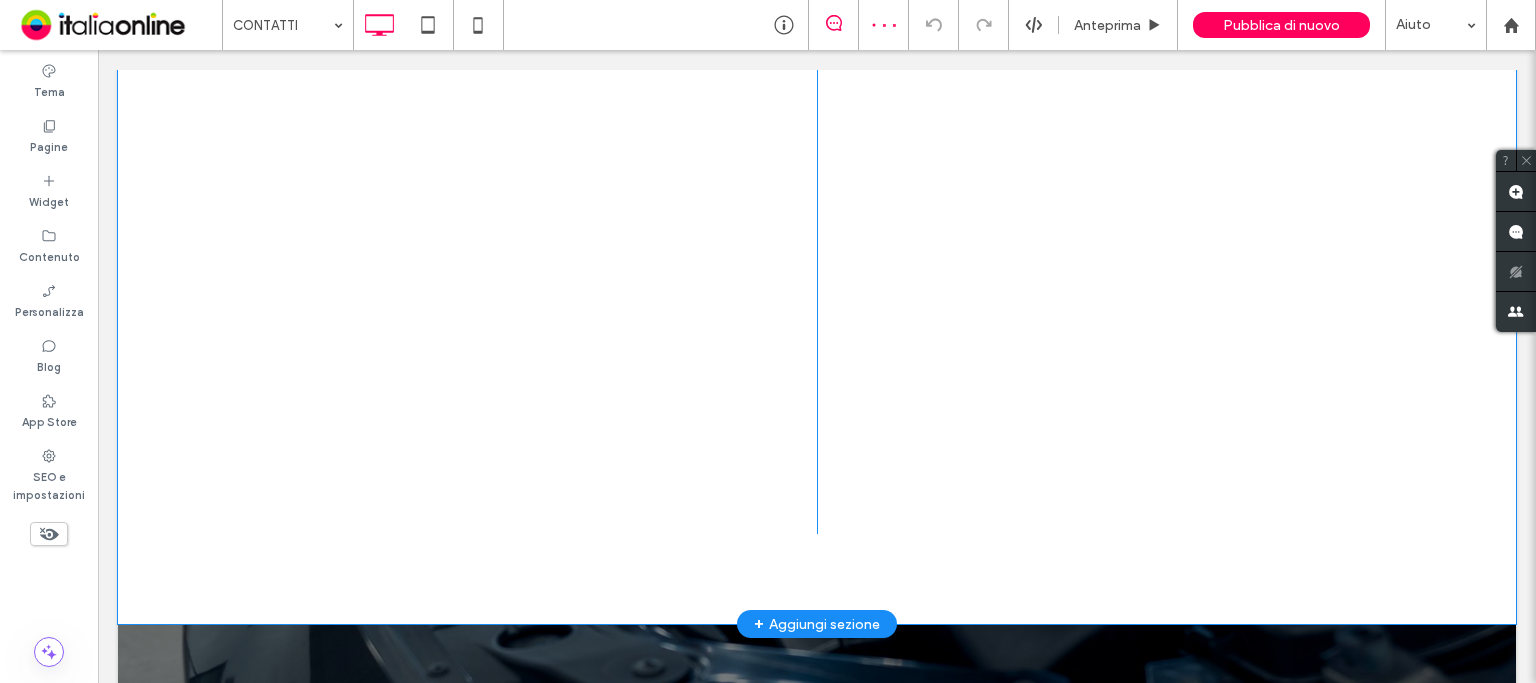 scroll, scrollTop: 1000, scrollLeft: 0, axis: vertical 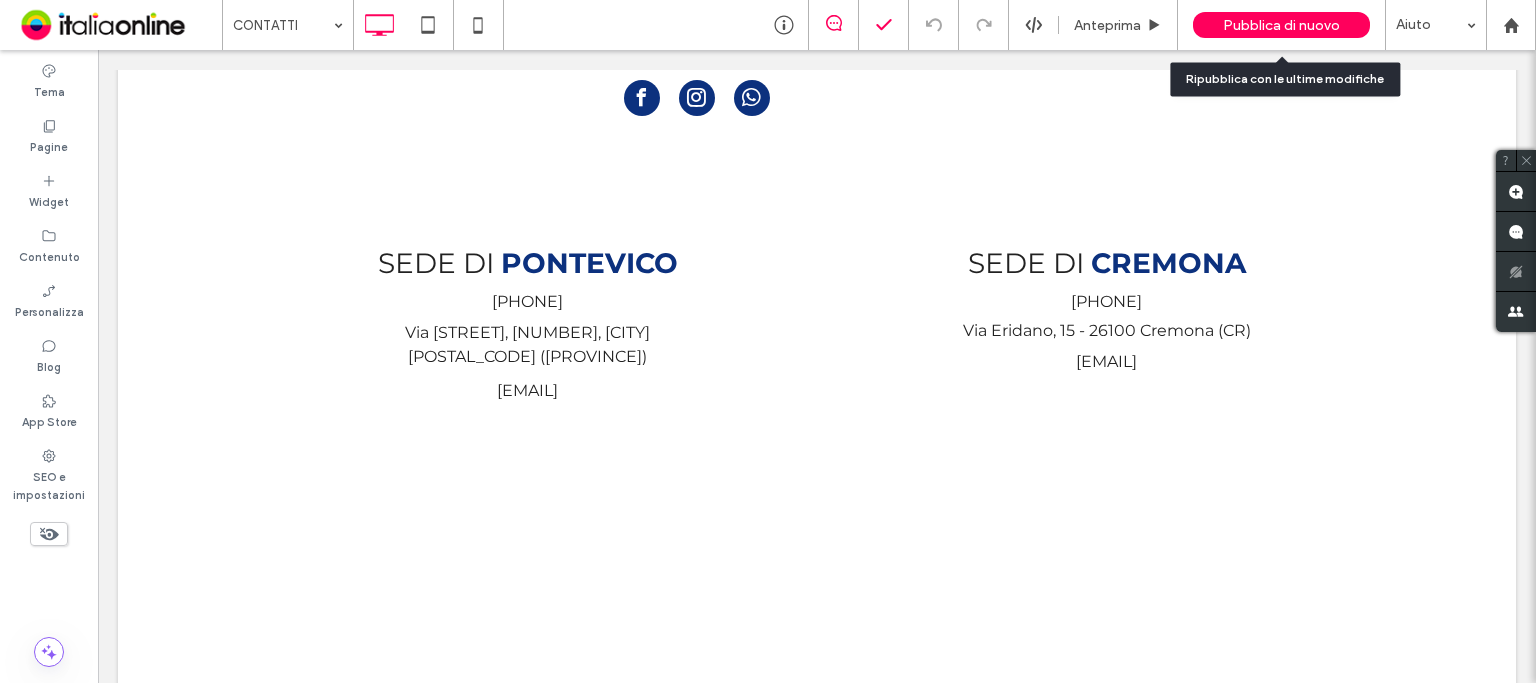 click on "Pubblica di nuovo" at bounding box center (1281, 25) 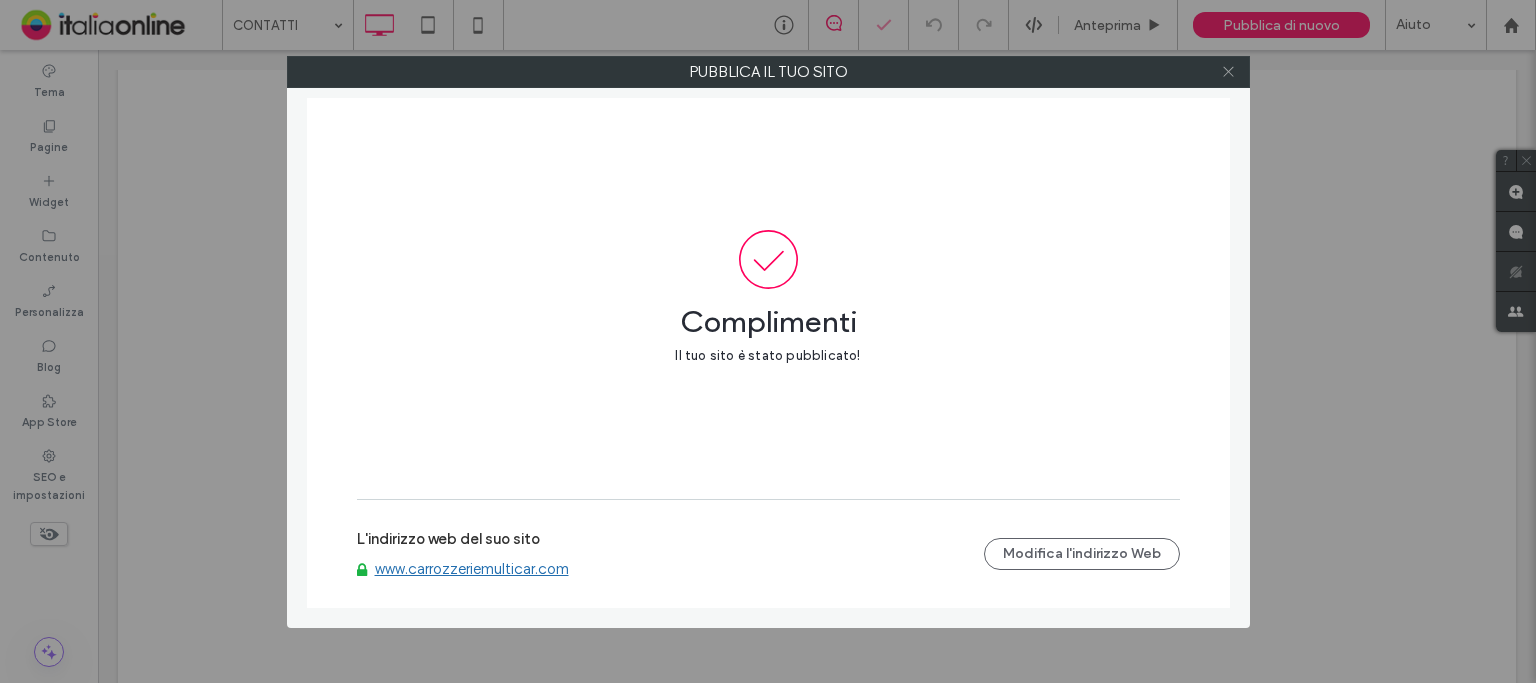 click 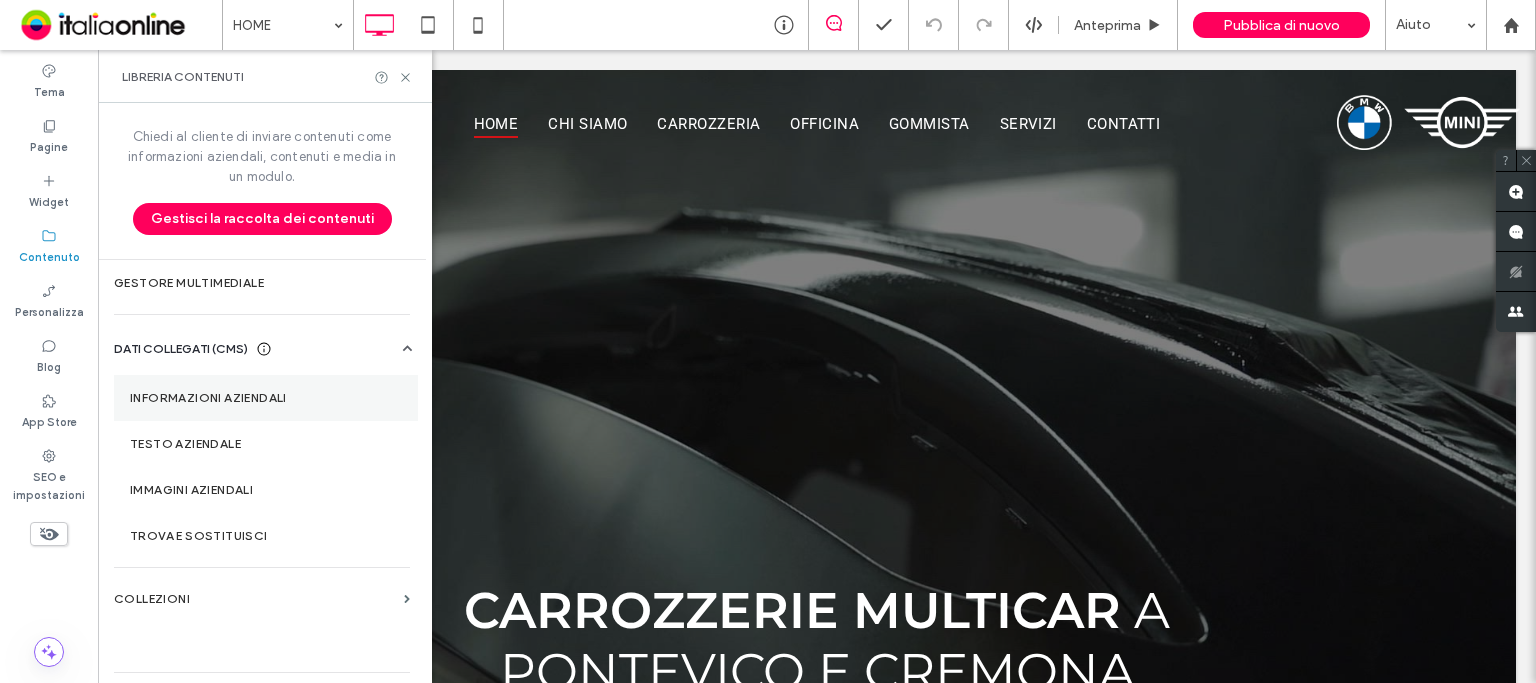 scroll, scrollTop: 0, scrollLeft: 0, axis: both 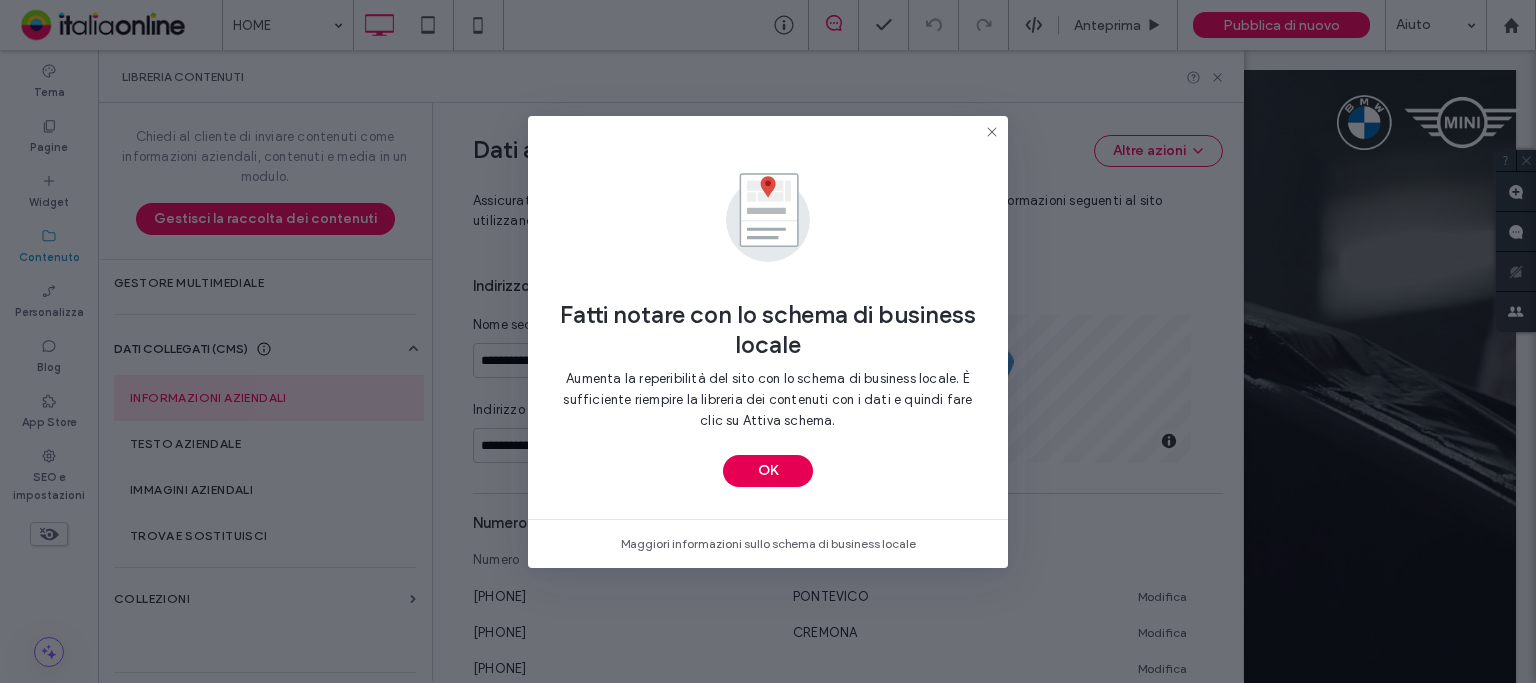 click on "OK" at bounding box center (768, 471) 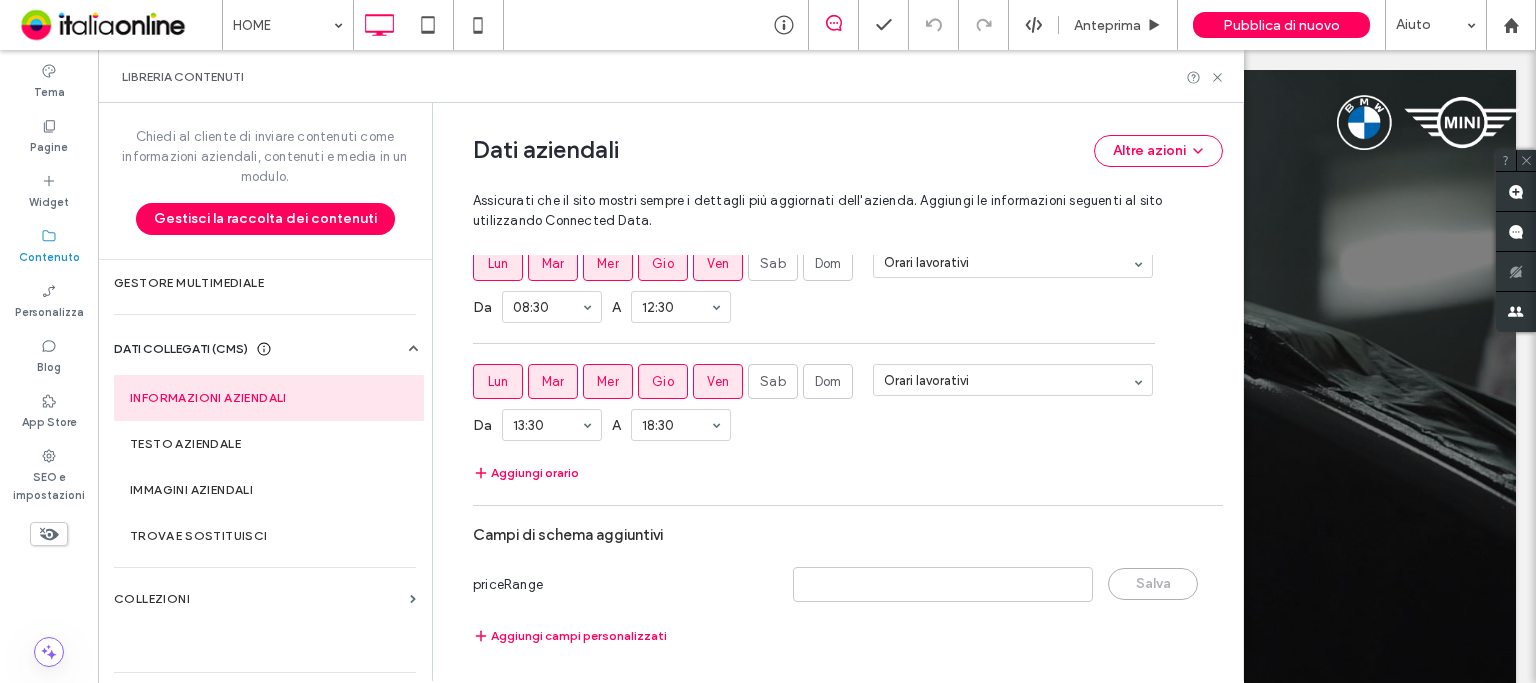 scroll, scrollTop: 908, scrollLeft: 0, axis: vertical 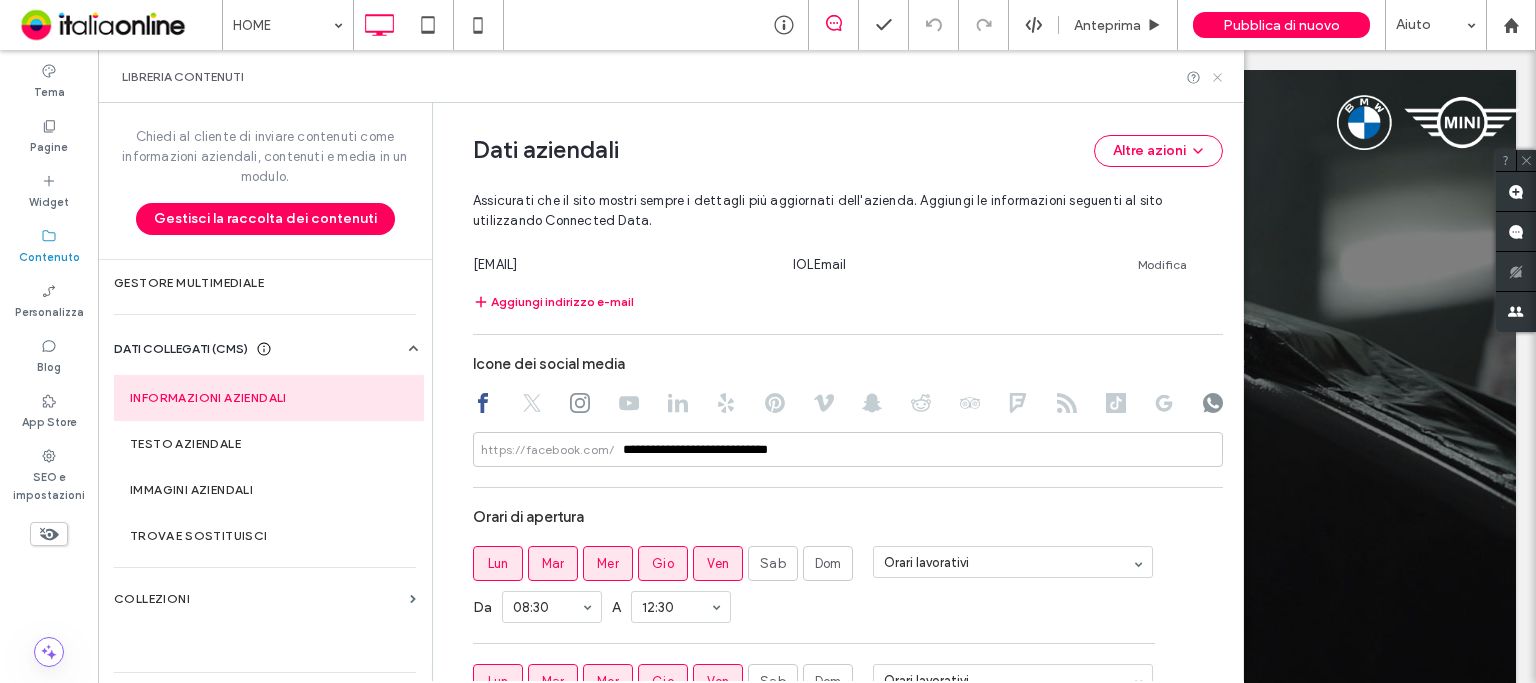 click 